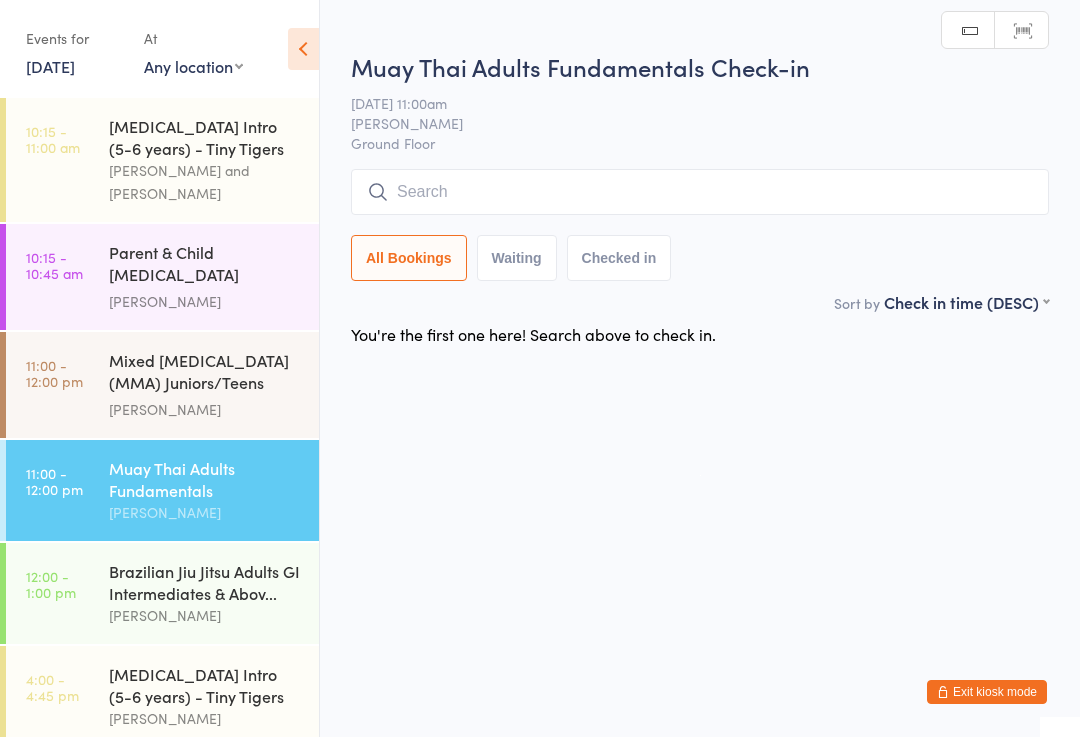 scroll, scrollTop: 22, scrollLeft: 0, axis: vertical 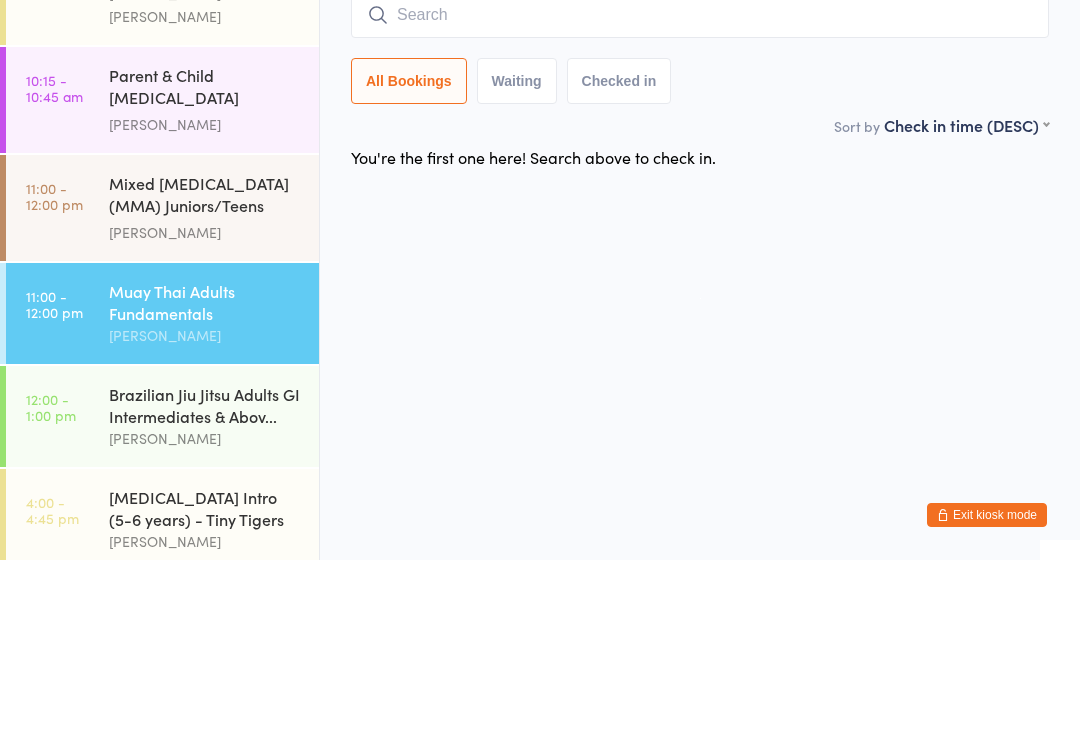 click on "You have now entered Kiosk Mode. Members will be able to check themselves in using the search field below. Click "Exit kiosk mode" below to exit Kiosk Mode at any time. Drop-in successful. Events for 10 Jul, 2025 10 Jul, 2025
July 2025
Sun Mon Tue Wed Thu Fri Sat
27
29
30
01
02
03
04
05
28
06
07
08
09
10
11
12
29
13
14
15
16
17
18
19
30
20
21
22
23
24
25" at bounding box center [540, 368] 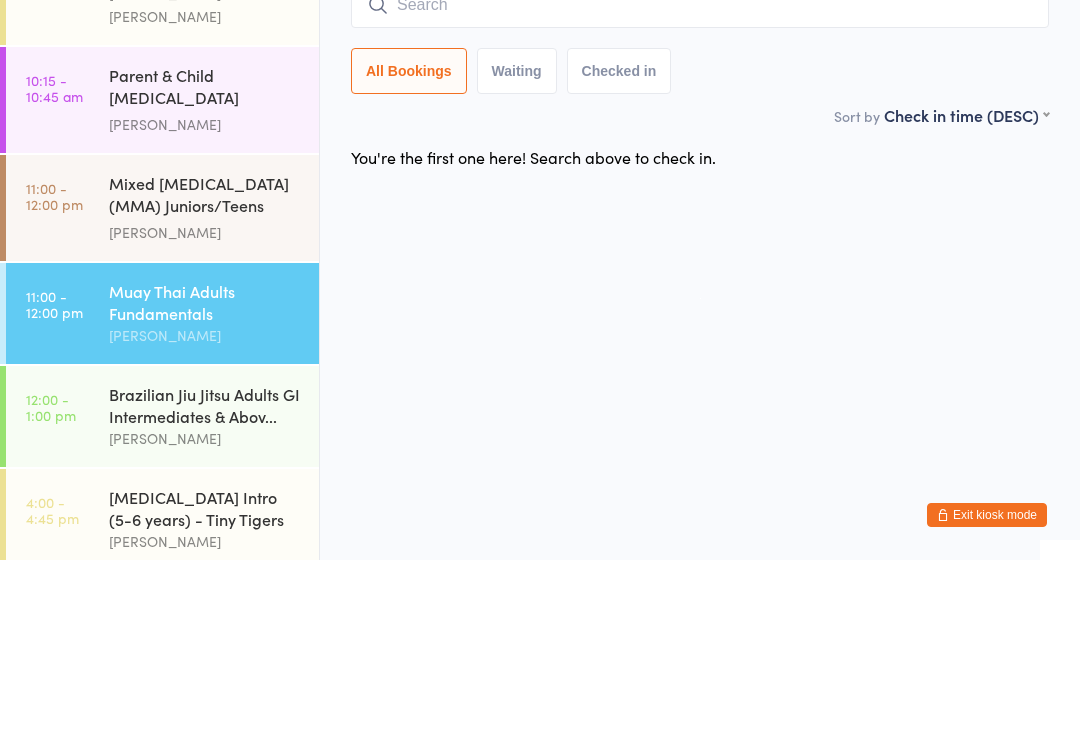 click on "You have now entered Kiosk Mode. Members will be able to check themselves in using the search field below. Click "Exit kiosk mode" below to exit Kiosk Mode at any time. Drop-in successful. Events for 10 Jul, 2025 10 Jul, 2025
July 2025
Sun Mon Tue Wed Thu Fri Sat
27
29
30
01
02
03
04
05
28
06
07
08
09
10
11
12
29
13
14
15
16
17
18
19
30
20
21
22
23
24
25" at bounding box center [540, 368] 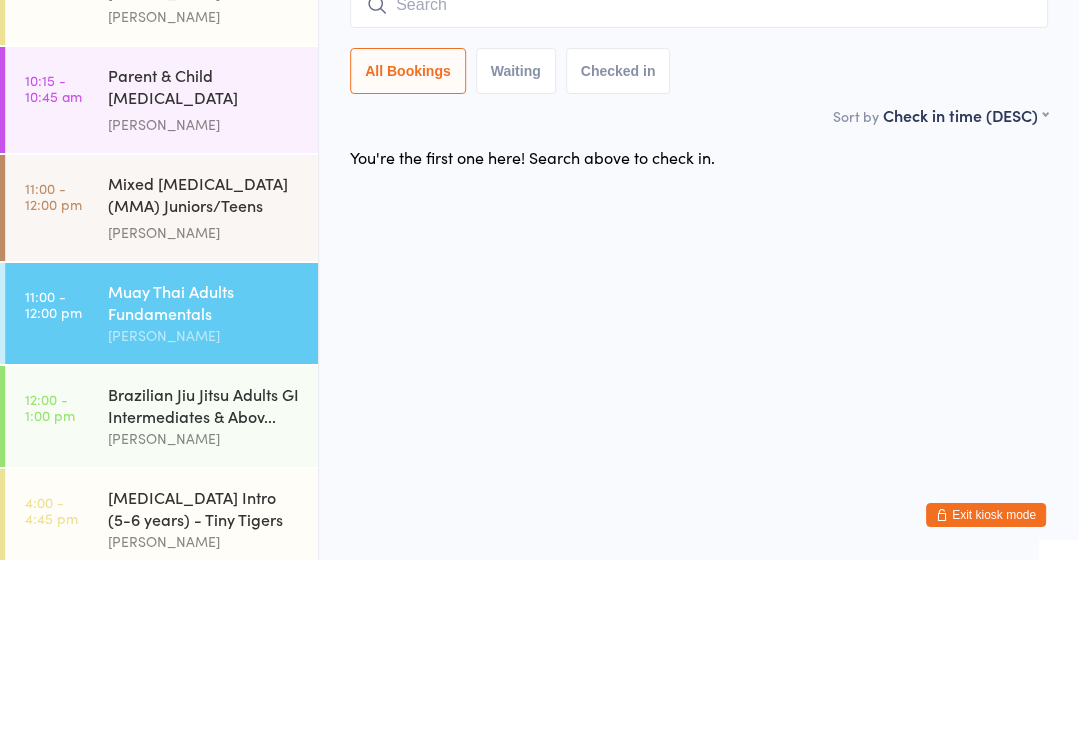 scroll, scrollTop: 0, scrollLeft: 0, axis: both 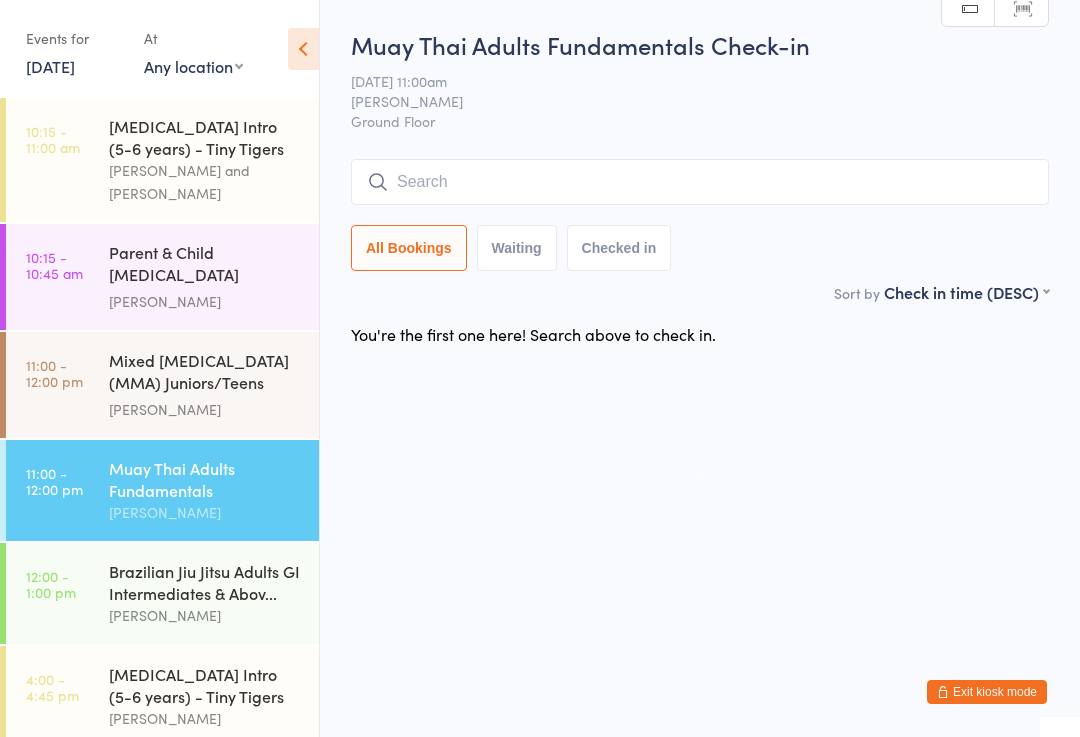 click on "Kobi Gregory" at bounding box center [205, 301] 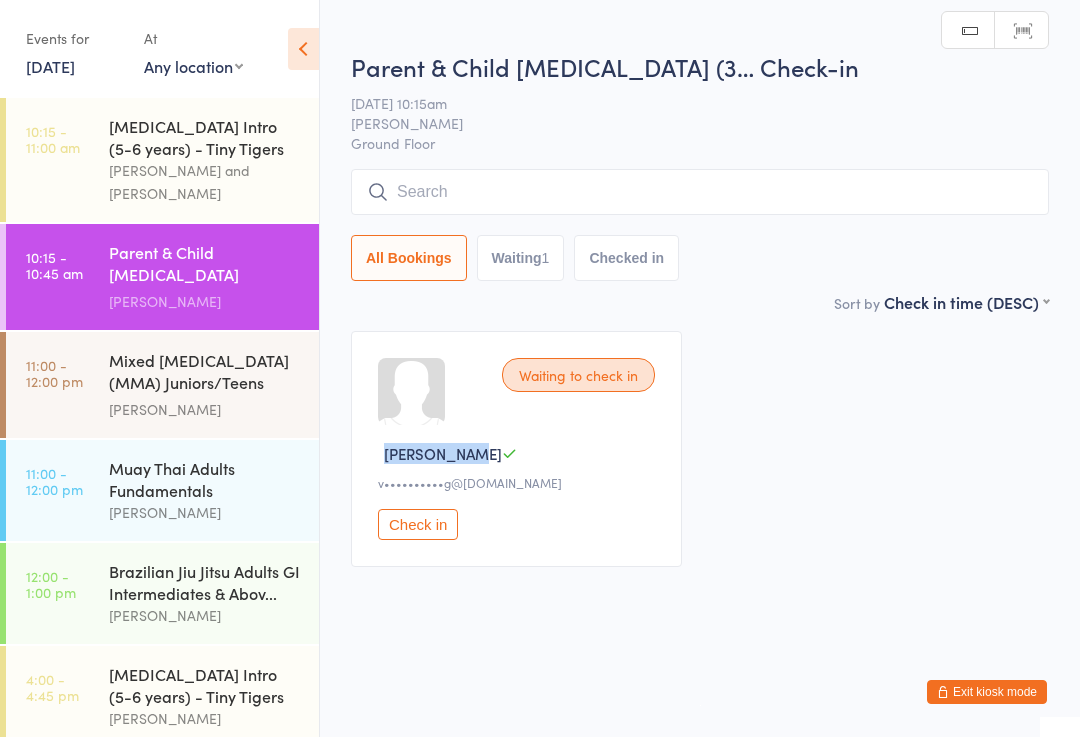 click on "Waiting to check in Veronica N  v••••••••••g@gmail.com   Check in" at bounding box center [700, 449] 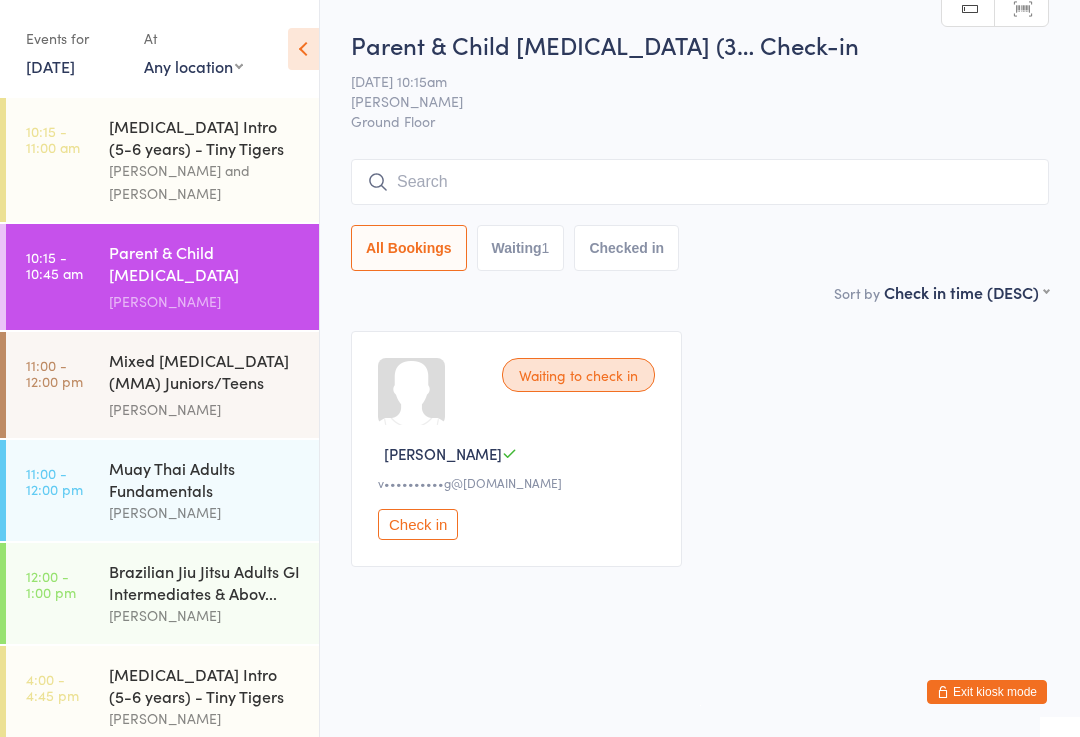 click on "Mixed Martial Arts (MMA) Juniors/Teens (7years+) James Chen" at bounding box center (214, 385) 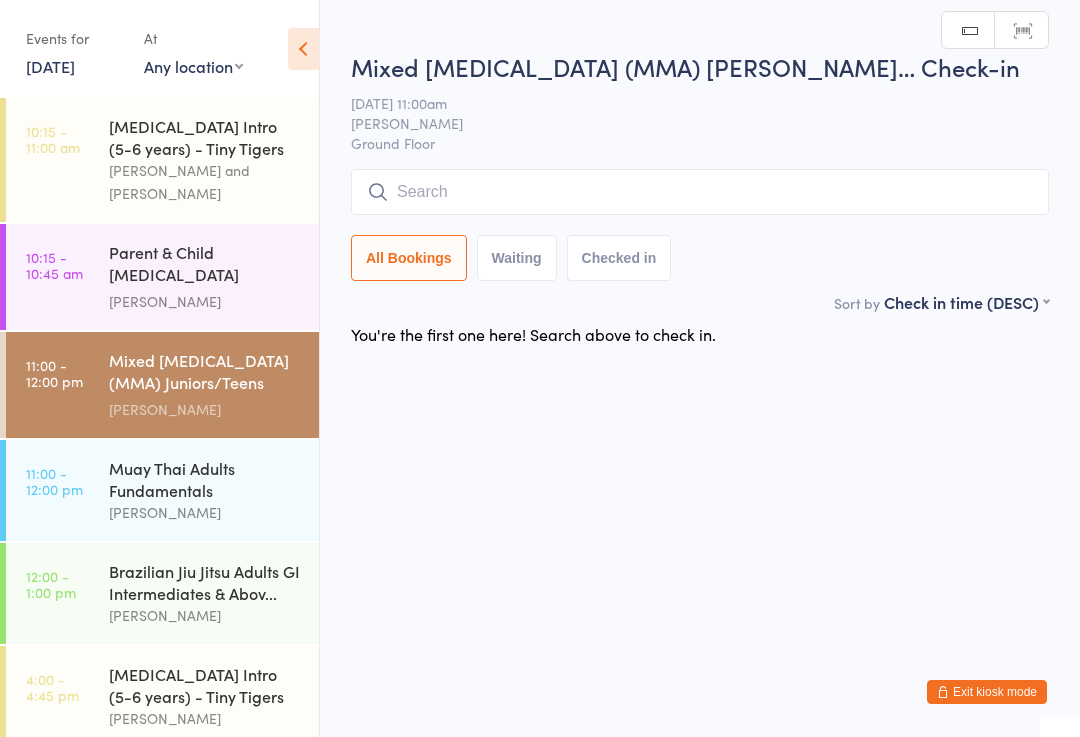 click on "You have now entered Kiosk Mode. Members will be able to check themselves in using the search field below. Click "Exit kiosk mode" below to exit Kiosk Mode at any time. Drop-in successful. Events for 10 Jul, 2025 10 Jul, 2025
July 2025
Sun Mon Tue Wed Thu Fri Sat
27
29
30
01
02
03
04
05
28
06
07
08
09
10
11
12
29
13
14
15
16
17
18
19
30
20
21
22
23
24
25" at bounding box center (540, 368) 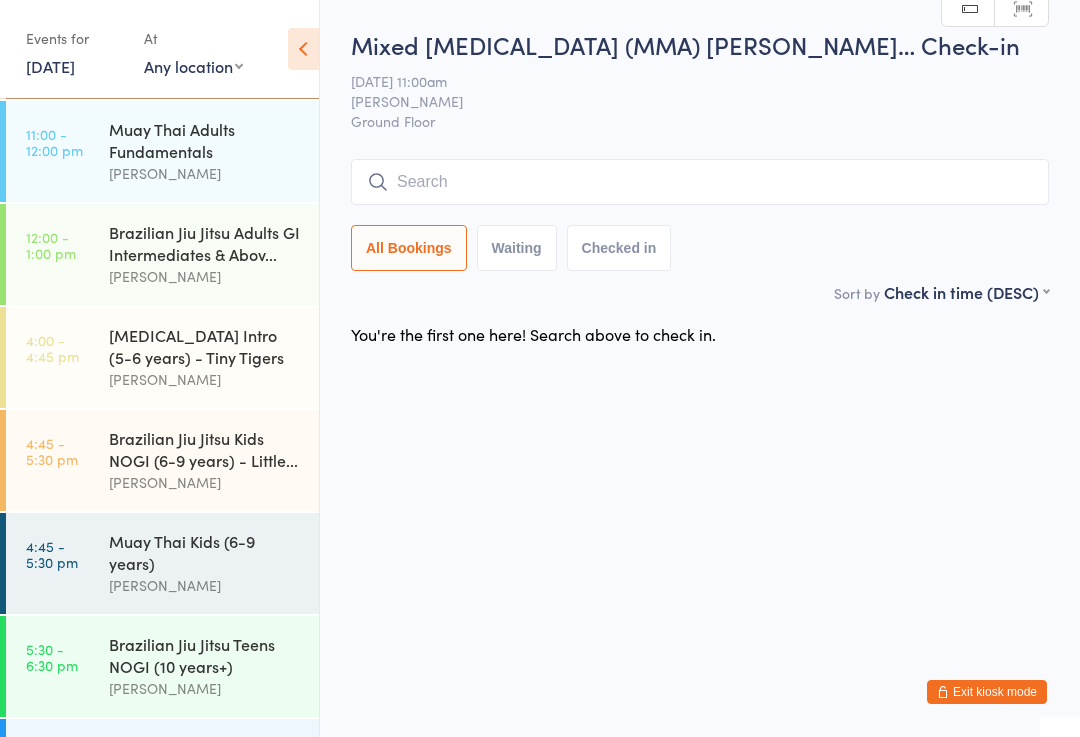scroll, scrollTop: 365, scrollLeft: 0, axis: vertical 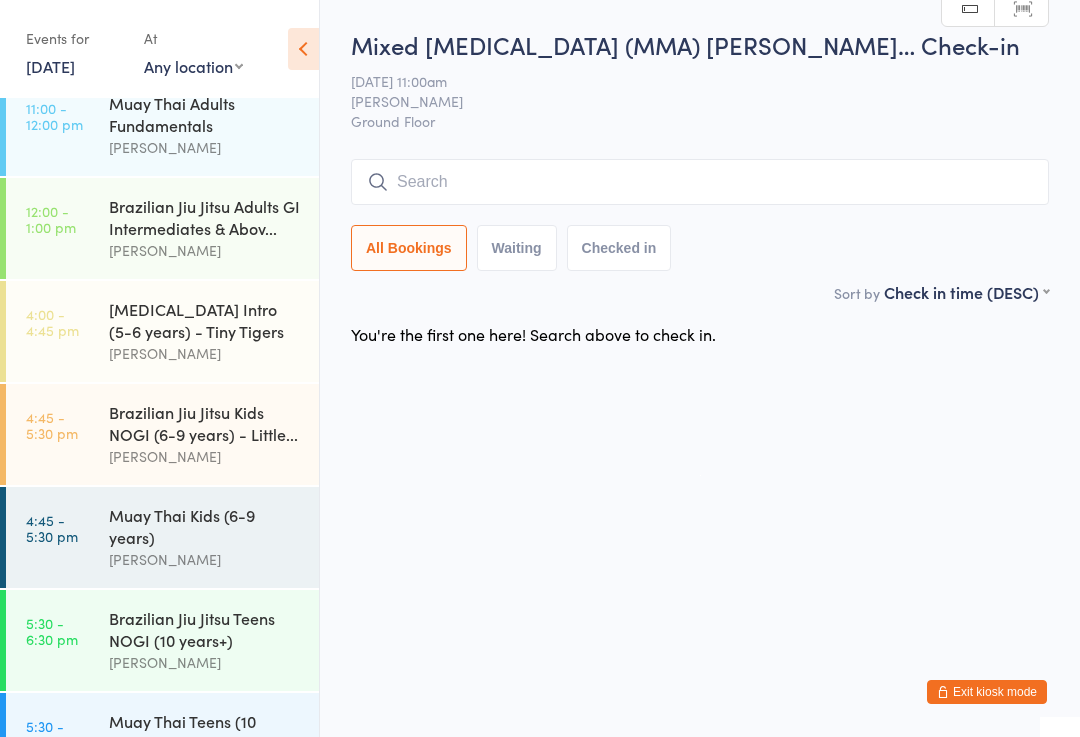 click on "Muay Thai Kids (6-9 years)" at bounding box center [205, 526] 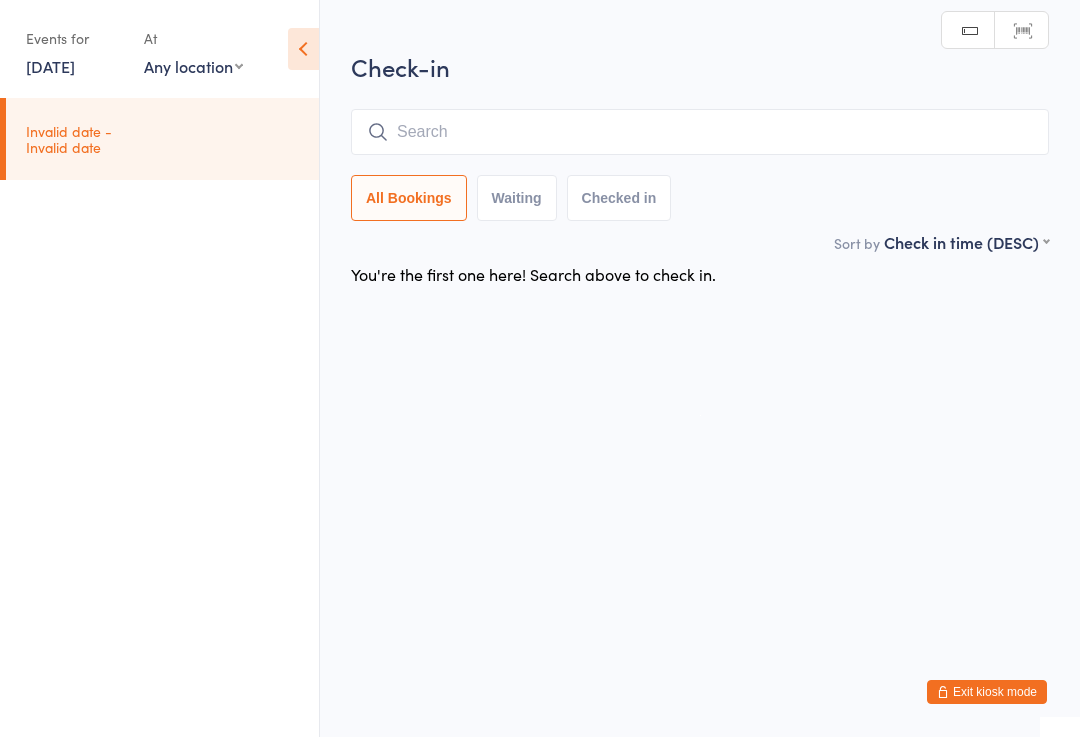 scroll, scrollTop: 0, scrollLeft: 0, axis: both 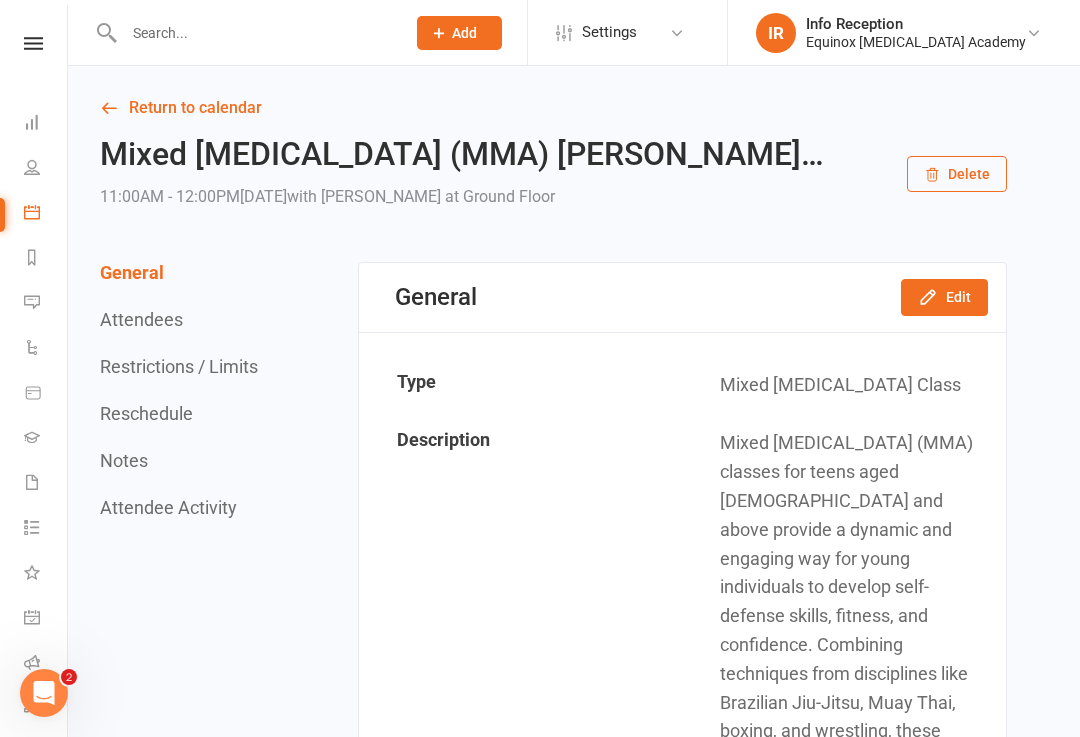 click on "General" at bounding box center (132, 272) 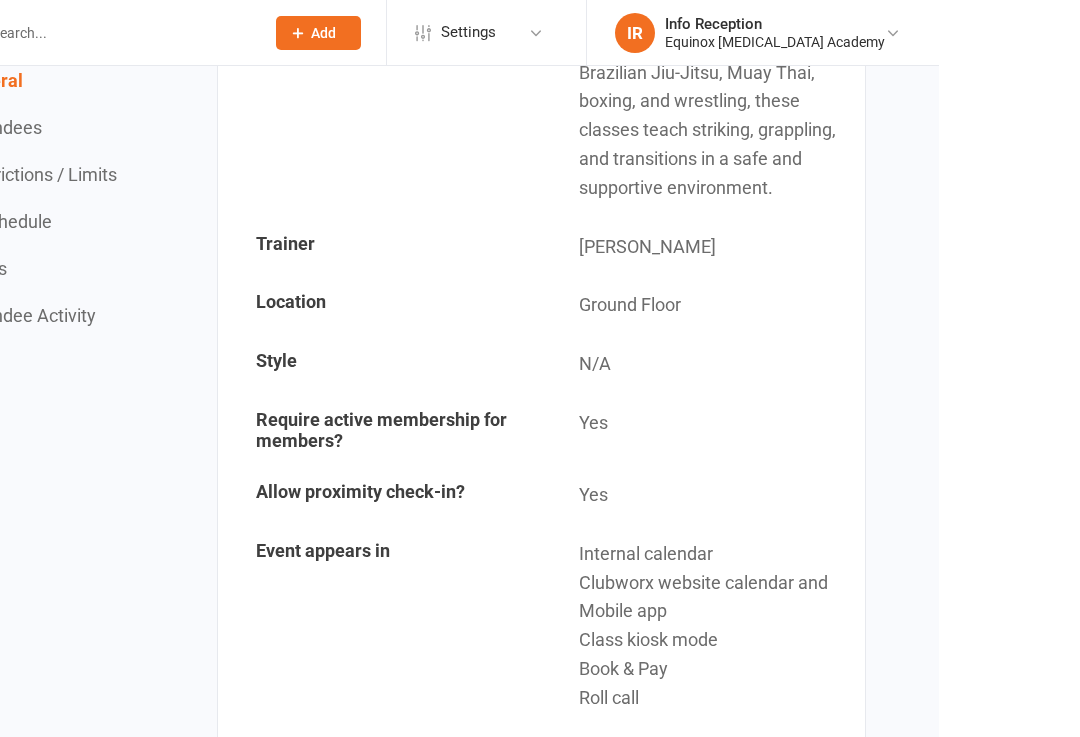 scroll, scrollTop: 638, scrollLeft: 0, axis: vertical 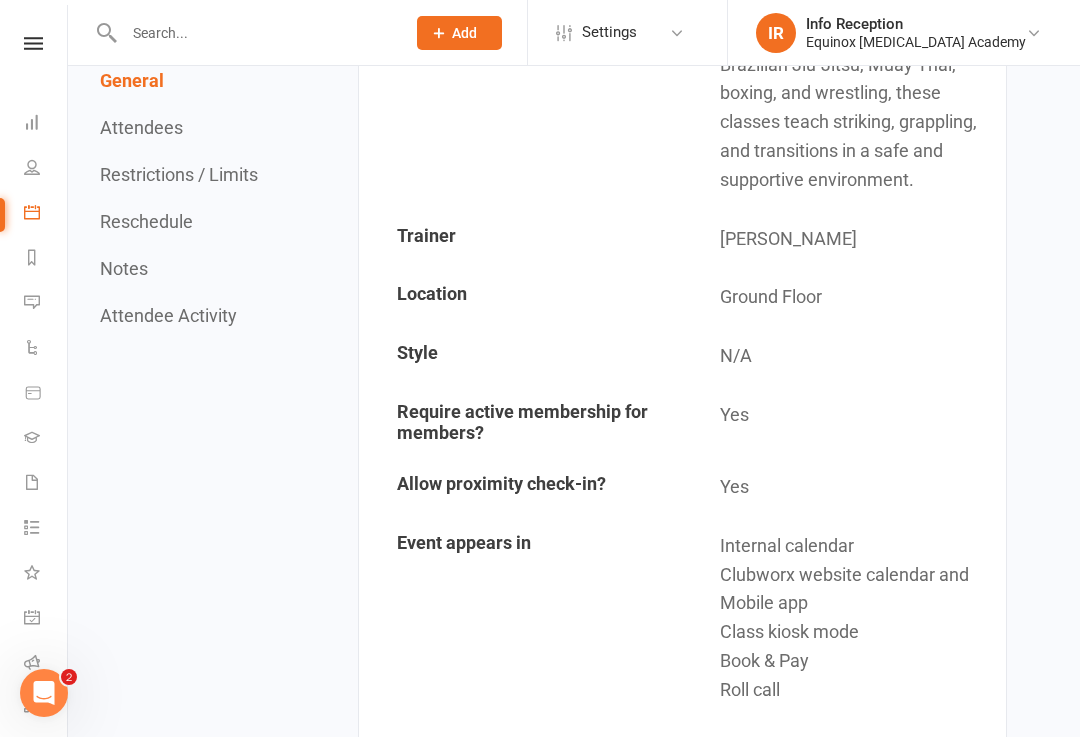 click on "General Attendees Restrictions / Limits Reschedule Notes Attendee Activity" at bounding box center [181, 1303] 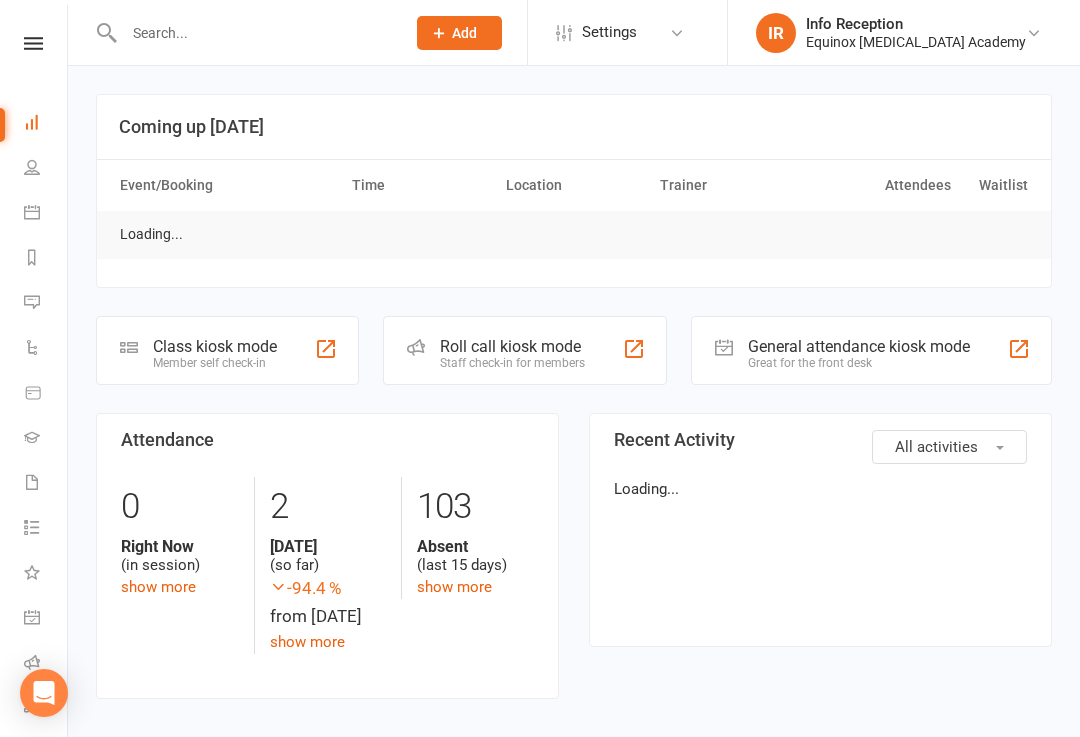 scroll, scrollTop: 0, scrollLeft: 0, axis: both 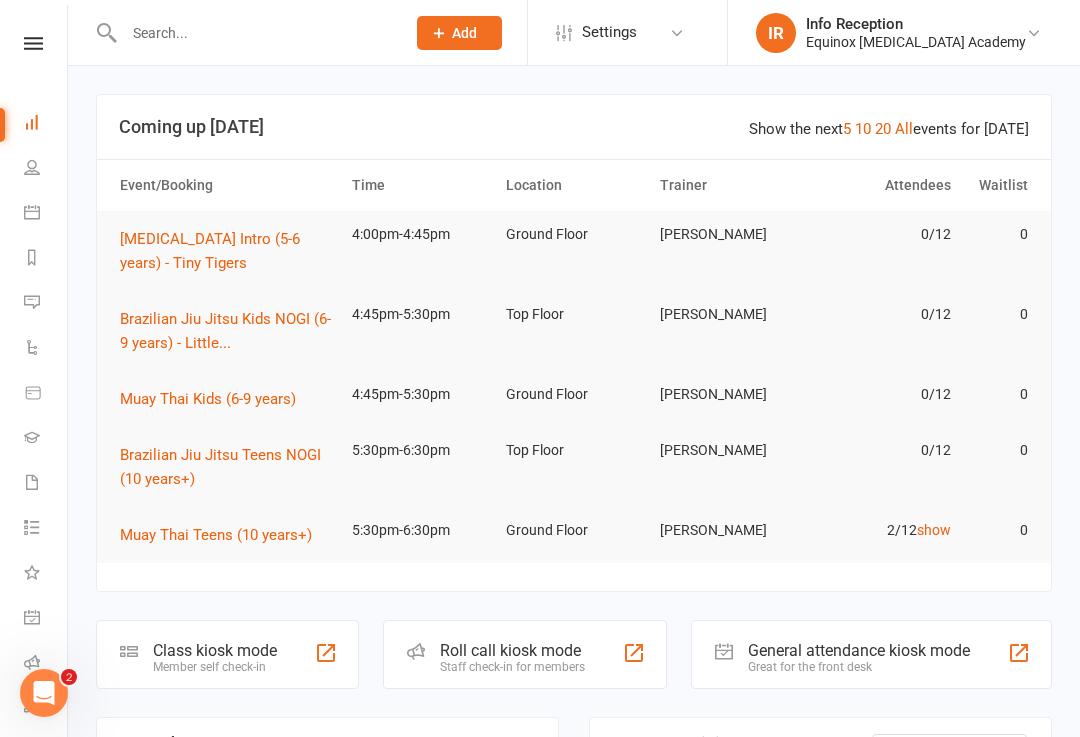 click on "Calendar" at bounding box center [46, 214] 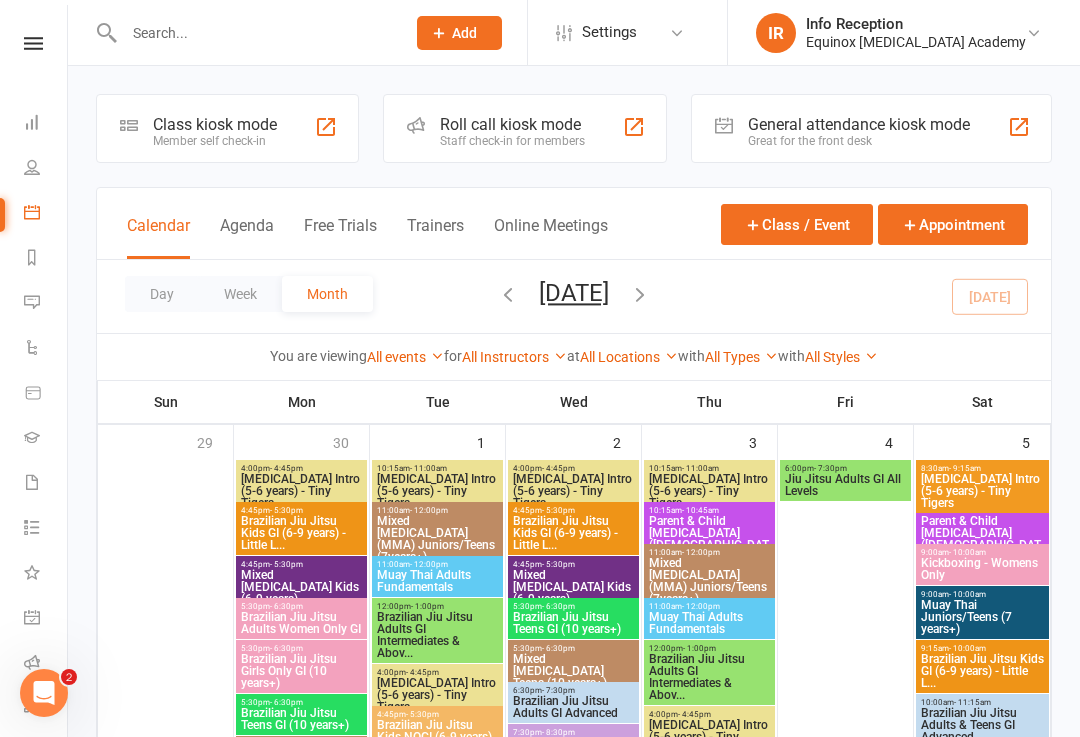 click on "Dashboard" at bounding box center (46, 124) 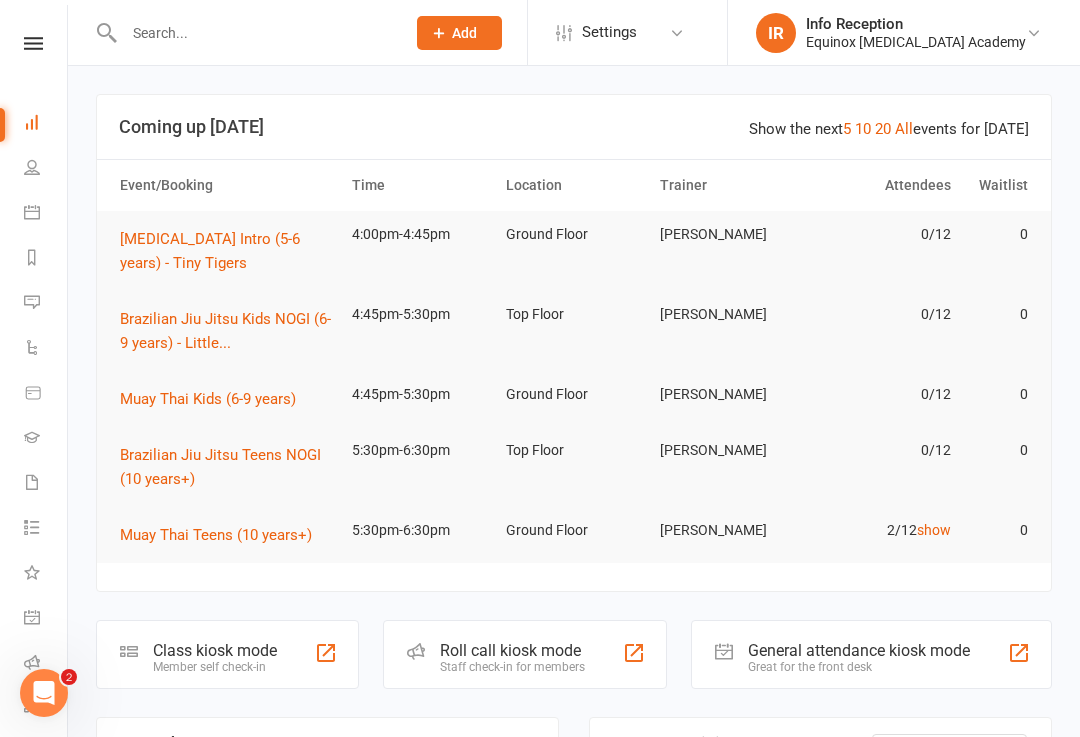 click on "Class kiosk mode" 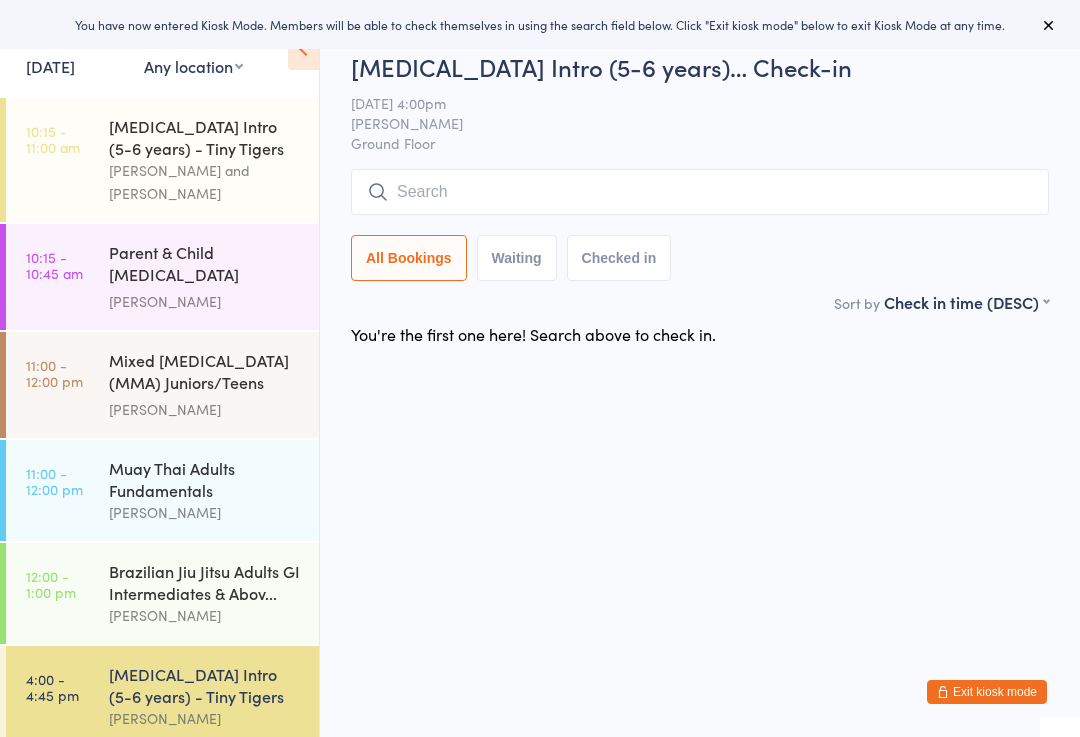scroll, scrollTop: 0, scrollLeft: 0, axis: both 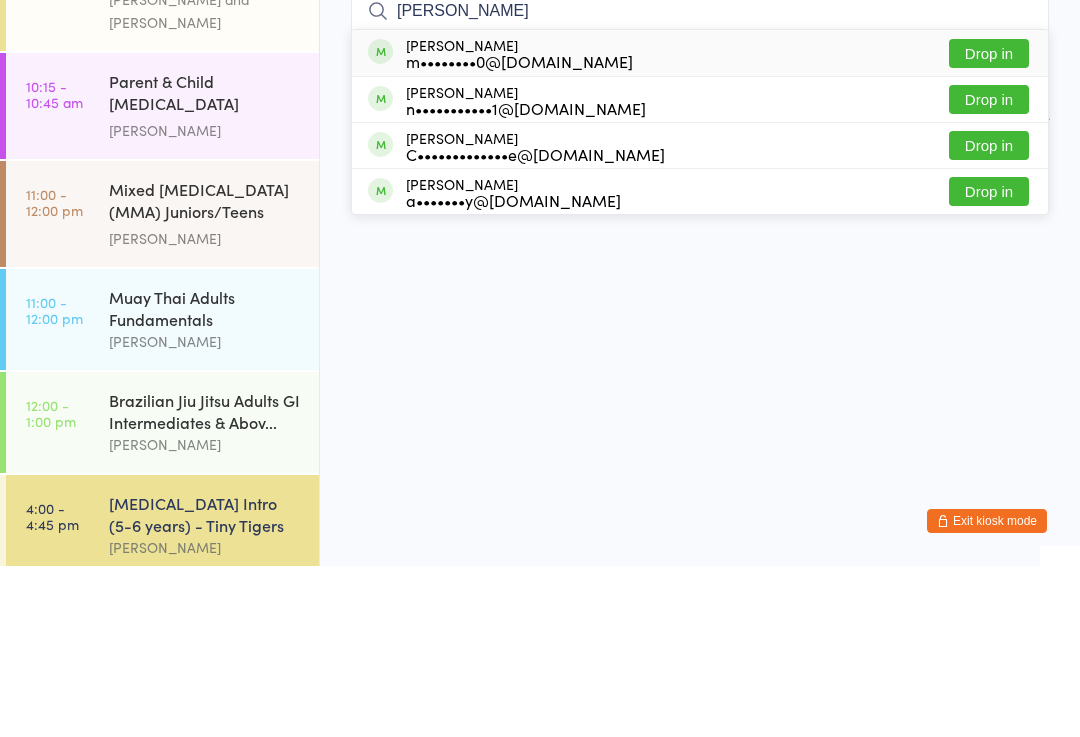 type on "Connor" 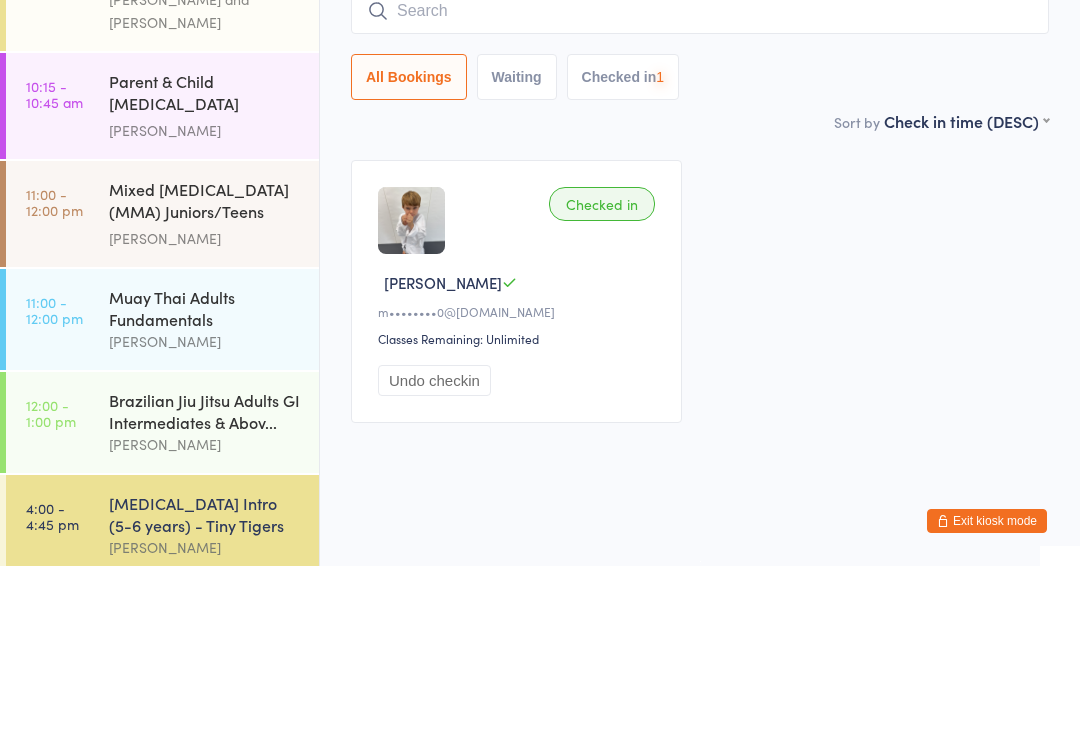 scroll, scrollTop: 21, scrollLeft: 0, axis: vertical 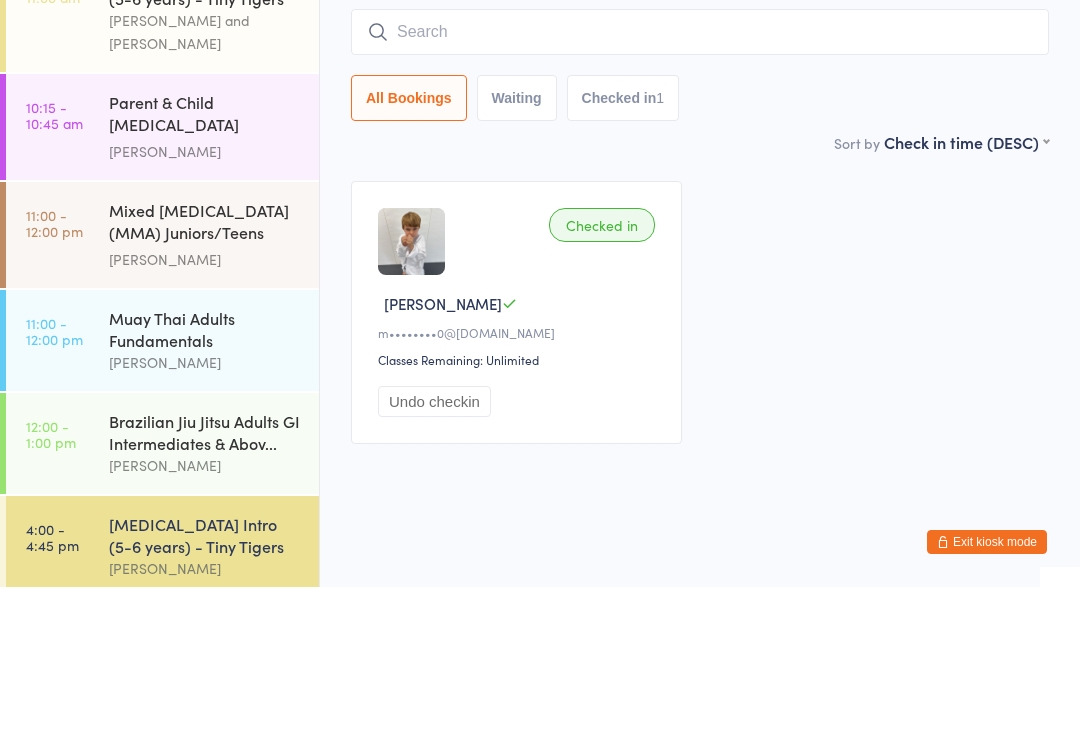 click at bounding box center (700, 182) 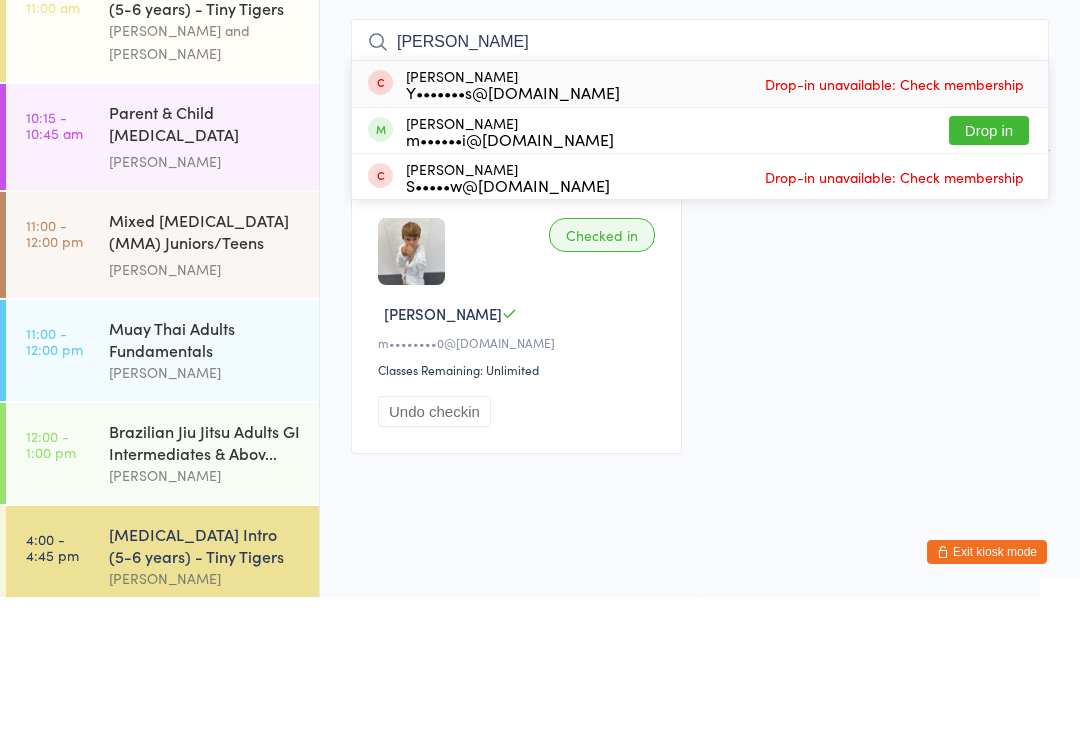 type on "Zoe" 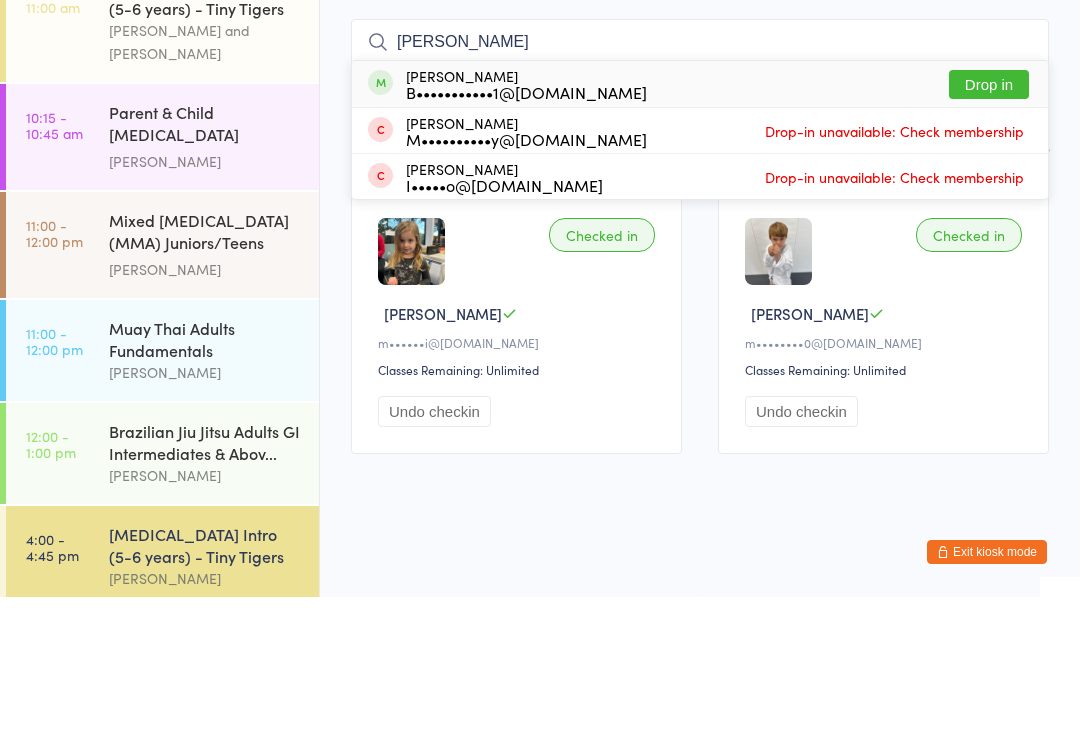 type on "Maddie" 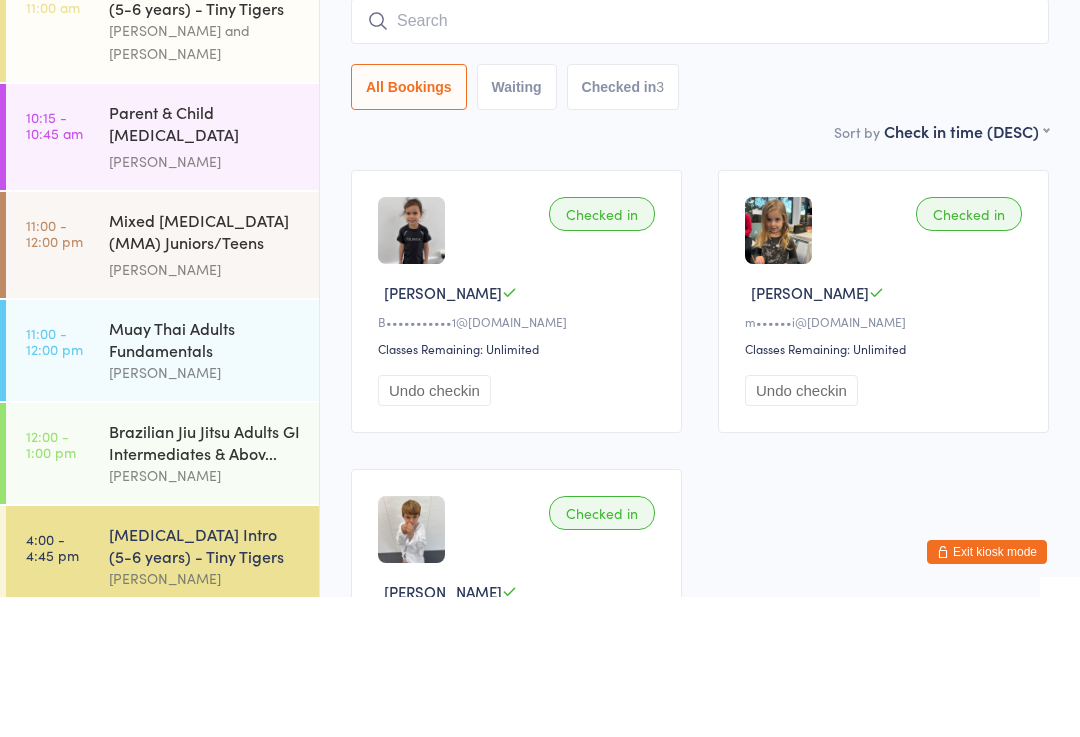 click on "Sort by   Check in time (DESC) First name (ASC) First name (DESC) Last name (ASC) Last name (DESC) Check in time (ASC) Check in time (DESC) Rank (ASC) Rank (DESC)" at bounding box center [700, 271] 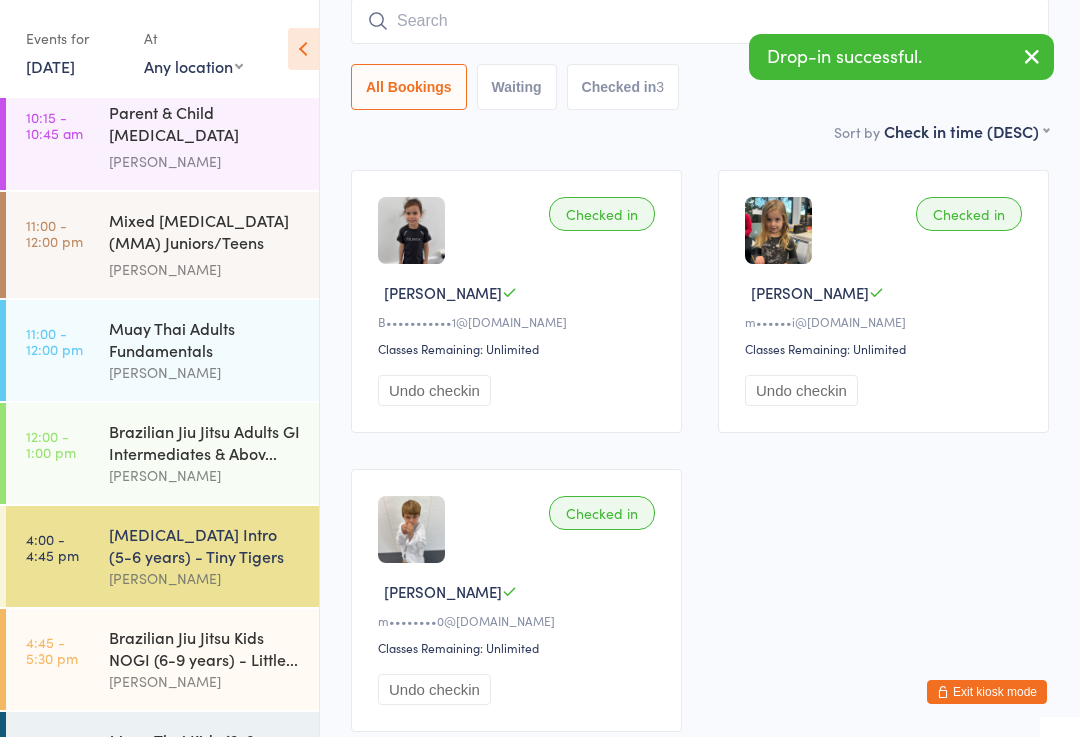 scroll, scrollTop: 143, scrollLeft: 0, axis: vertical 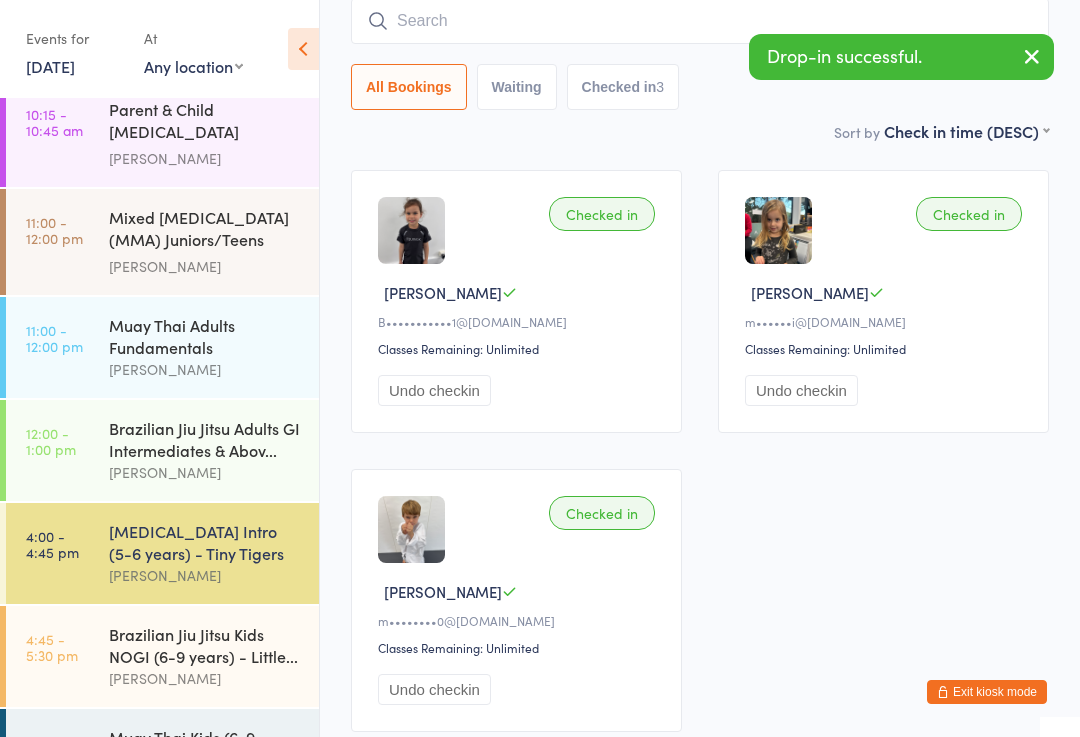 click on "Brazilian Jiu Jitsu Kids NOGI (6-9 years) - Little..." at bounding box center [205, 645] 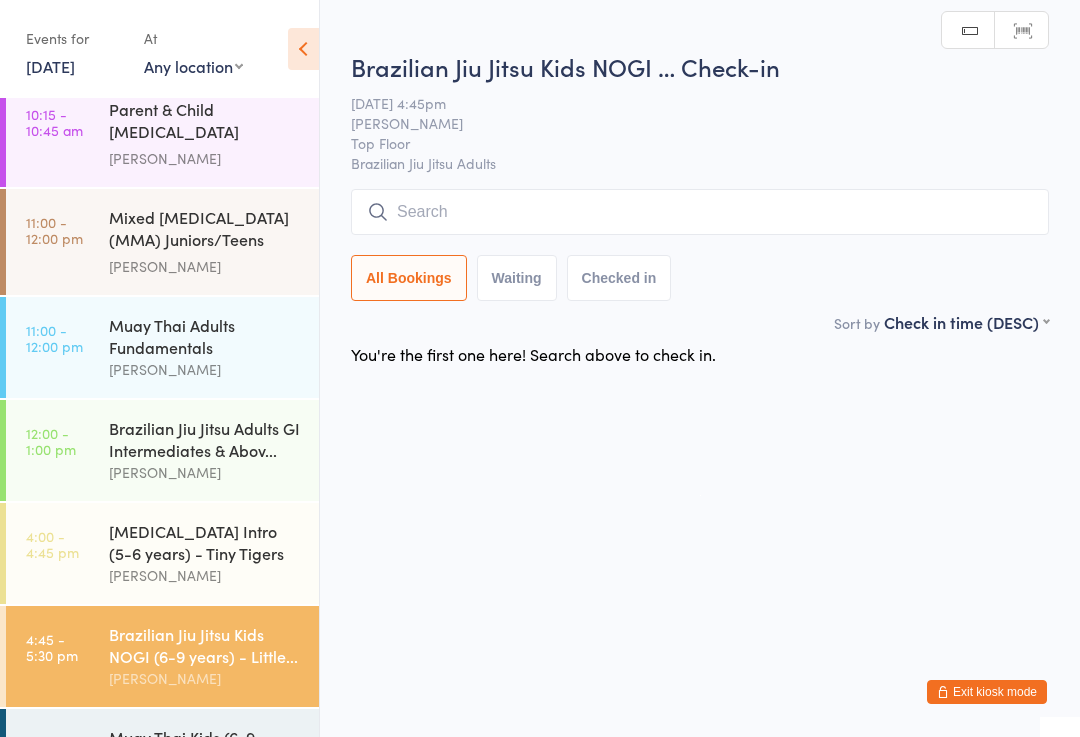 click on "4:00 - 4:45 pm Martial Arts Intro (5-6 years) - Tiny Tigers Joao Teixeira" at bounding box center (162, 553) 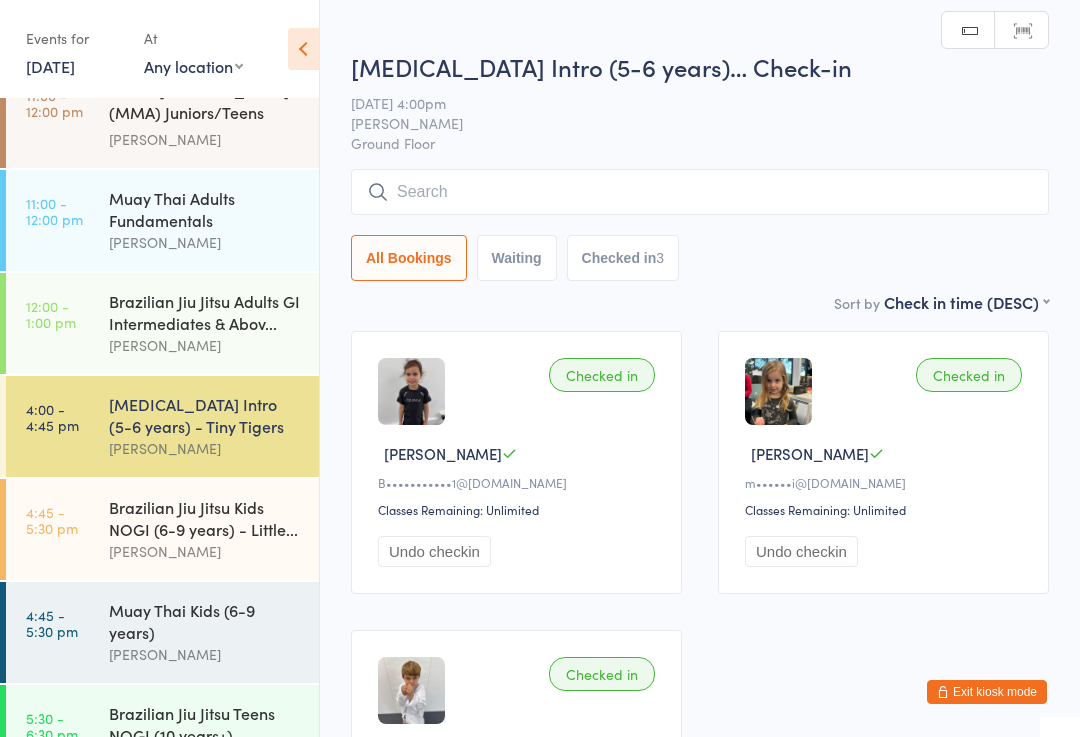 scroll, scrollTop: 268, scrollLeft: 0, axis: vertical 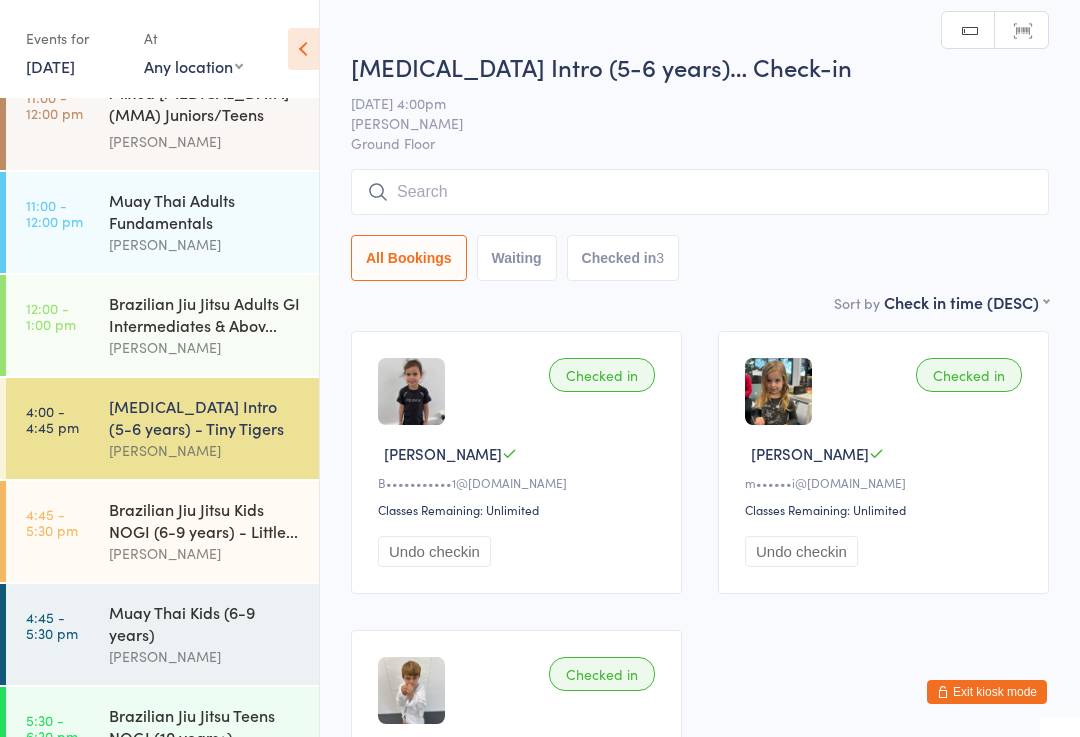 click on "Muay Thai Kids (6-9 years)" at bounding box center [205, 623] 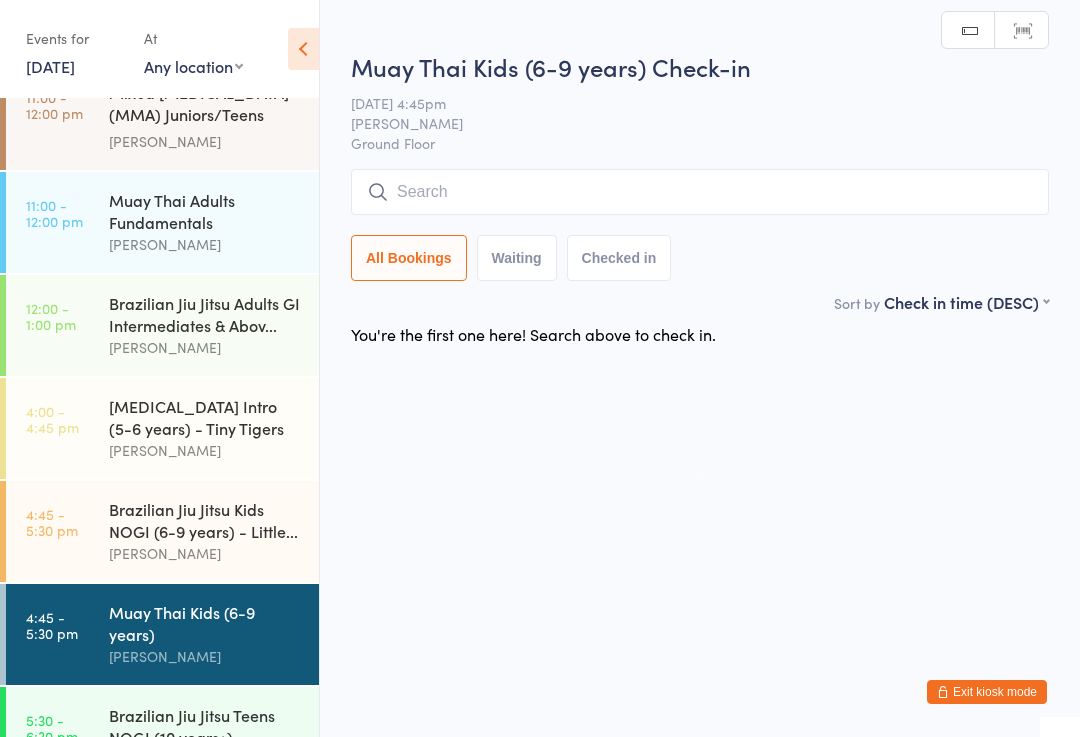 click at bounding box center (700, 192) 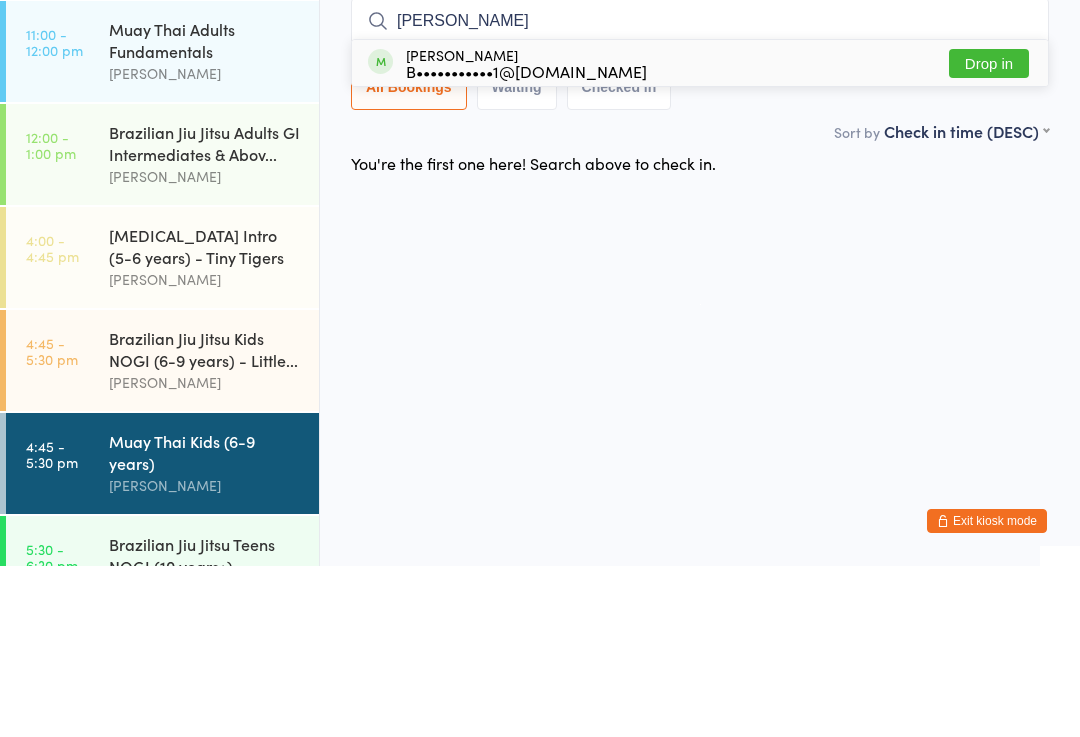 type on "Sophie" 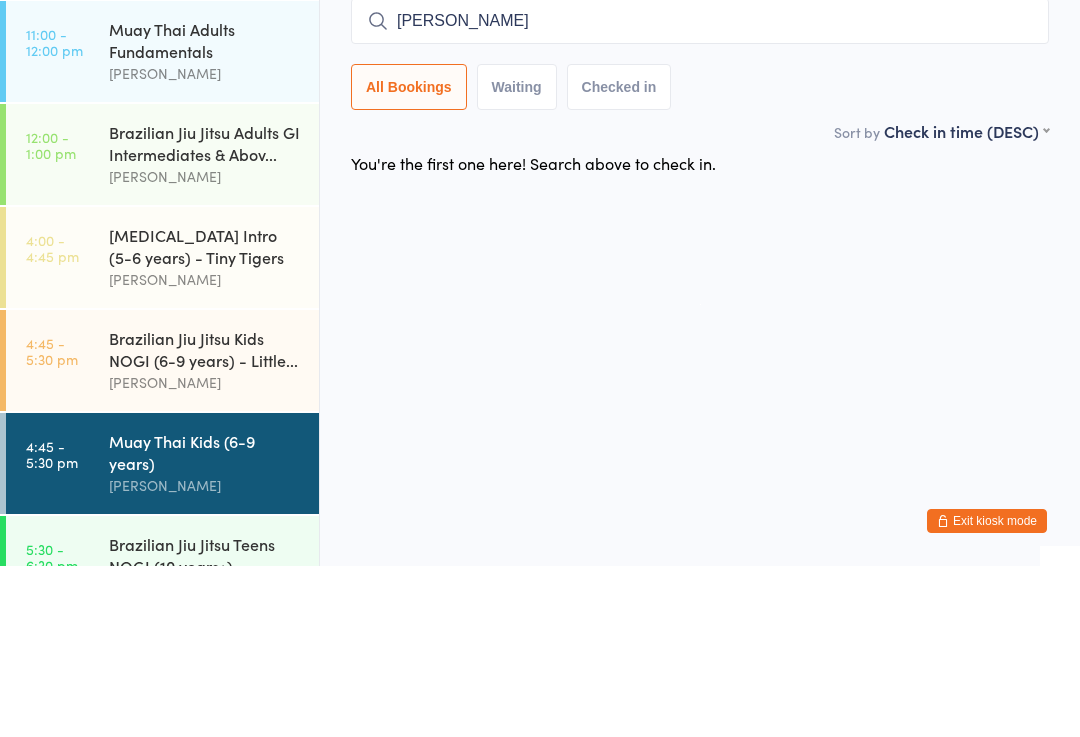type 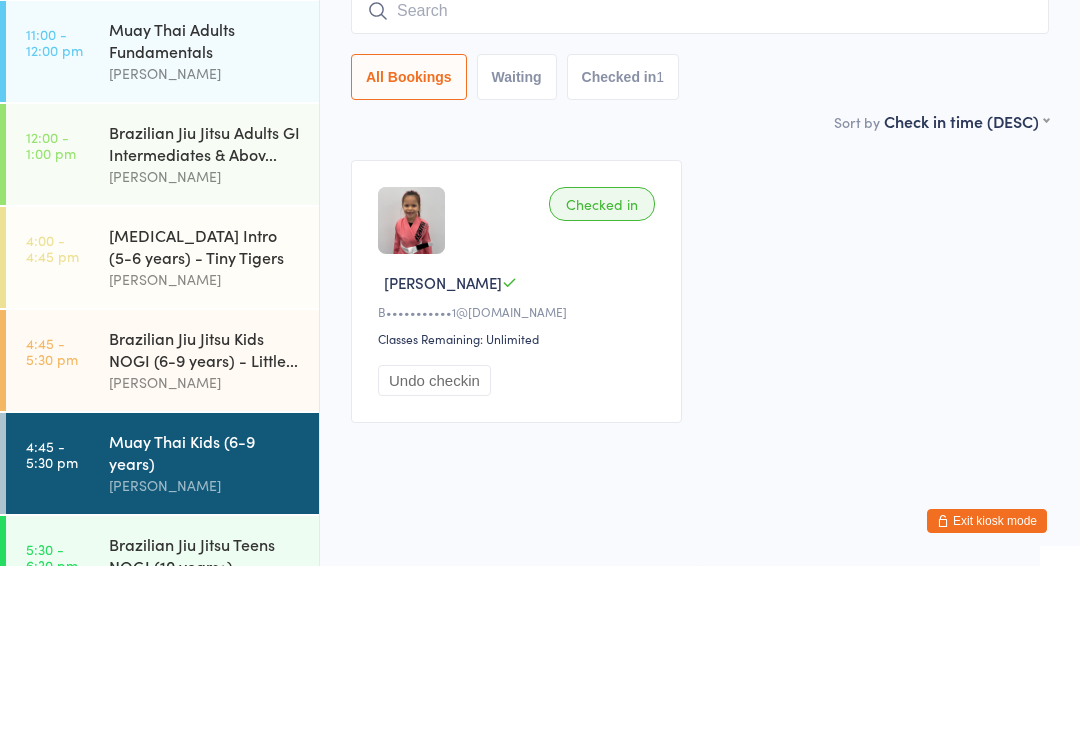 click on "[MEDICAL_DATA] Intro (5-6 years) - Tiny Tigers" at bounding box center [205, 417] 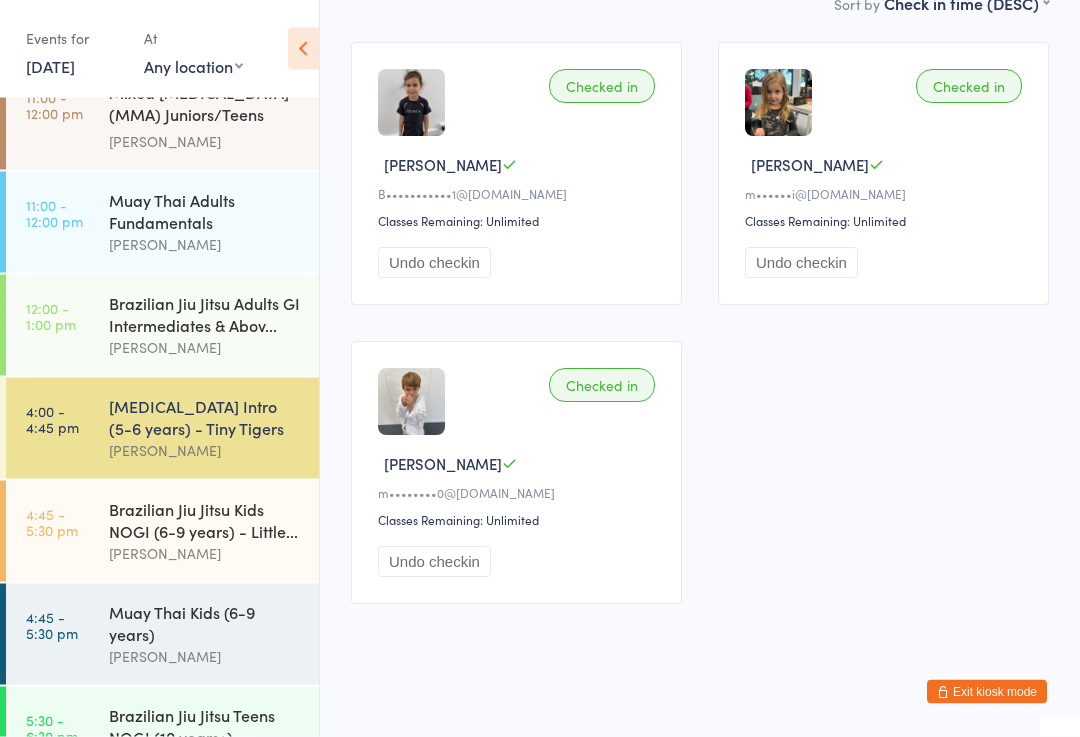 scroll, scrollTop: 293, scrollLeft: 0, axis: vertical 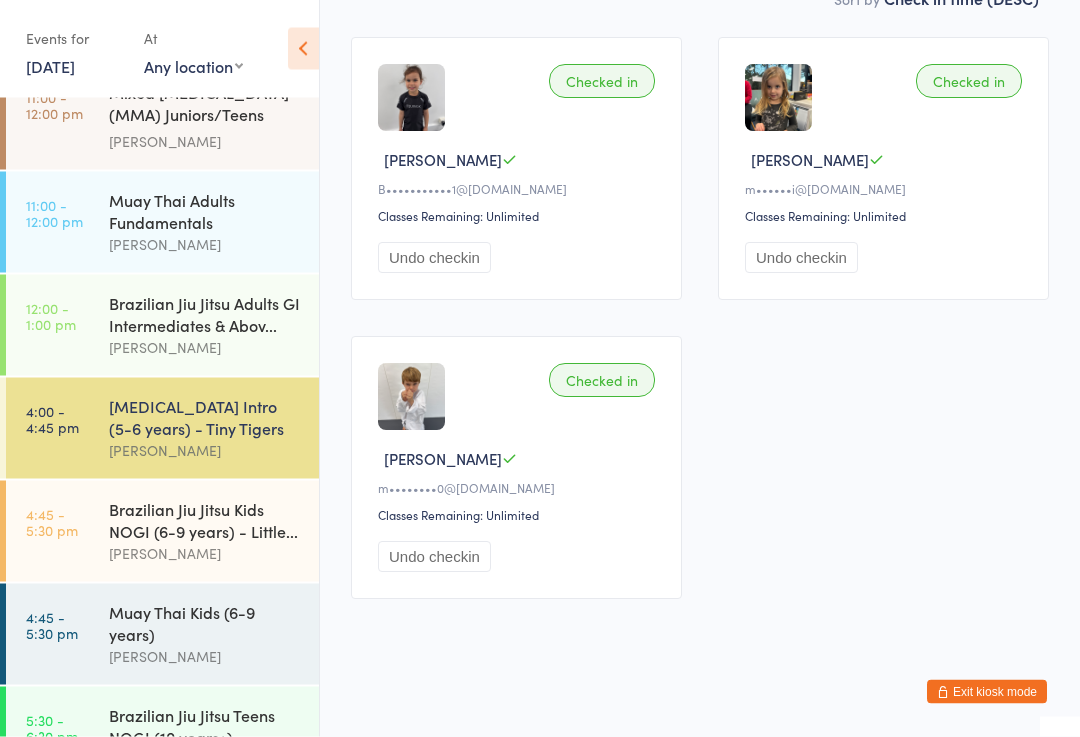 click on "Muay Thai Kids (6-9 years)" at bounding box center [205, 623] 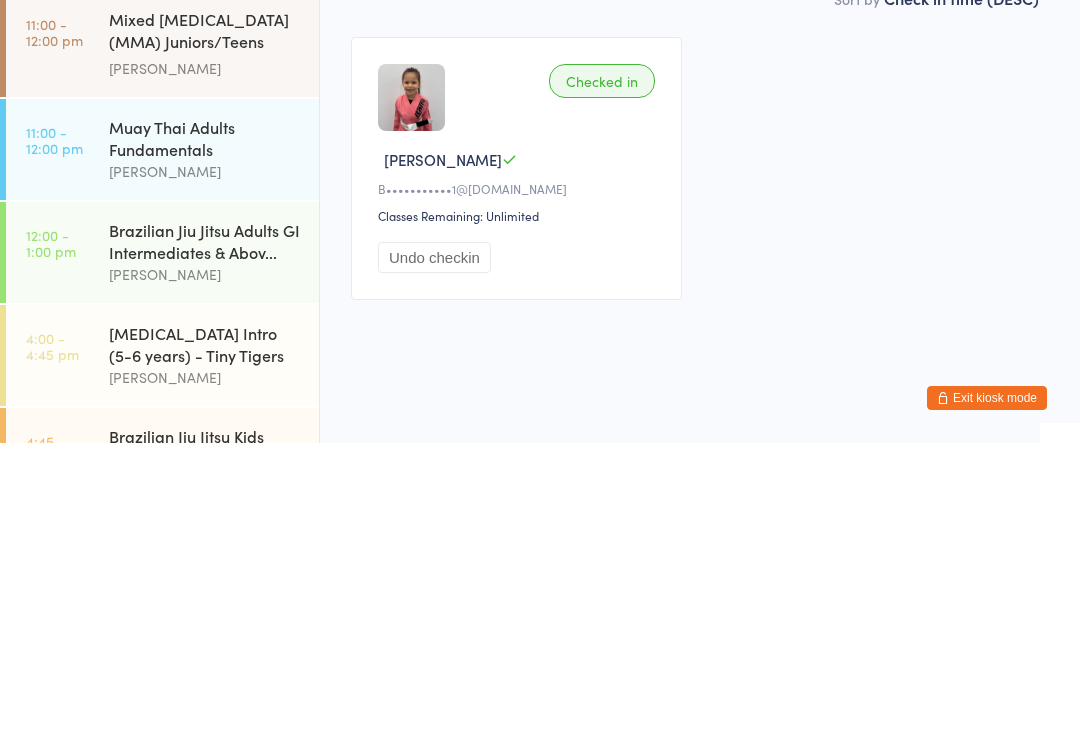 scroll, scrollTop: 39, scrollLeft: 0, axis: vertical 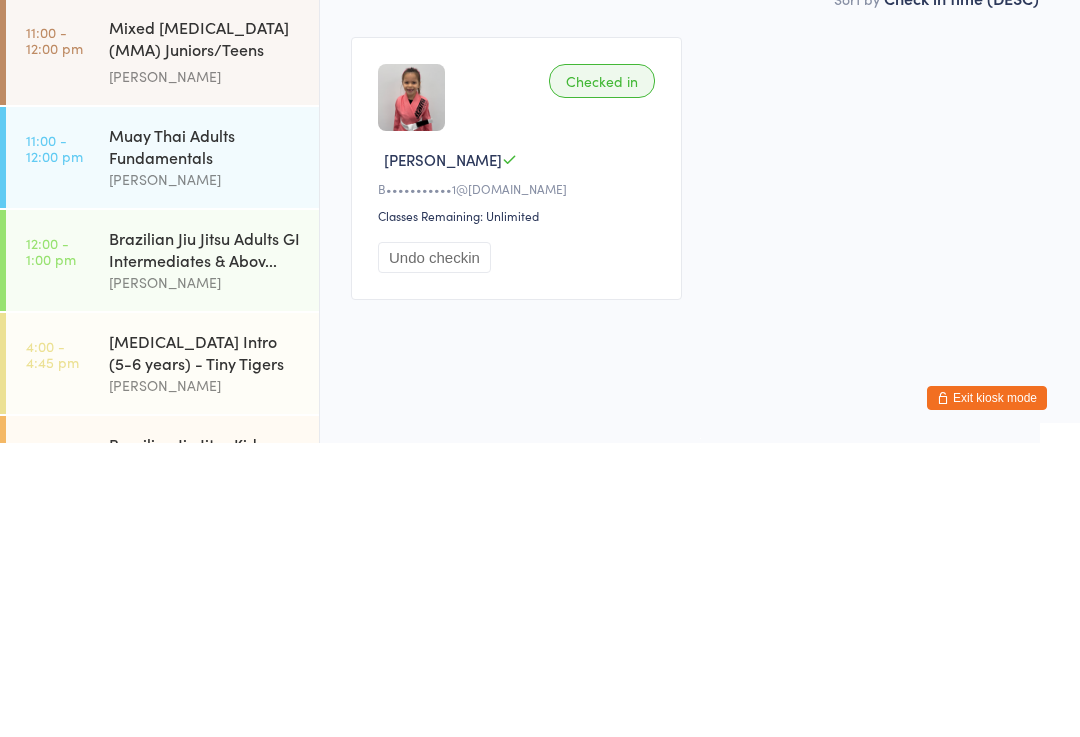 click on "Brazilian Jiu Jitsu Adults GI Intermediates & Abov... James Chen" at bounding box center (214, 554) 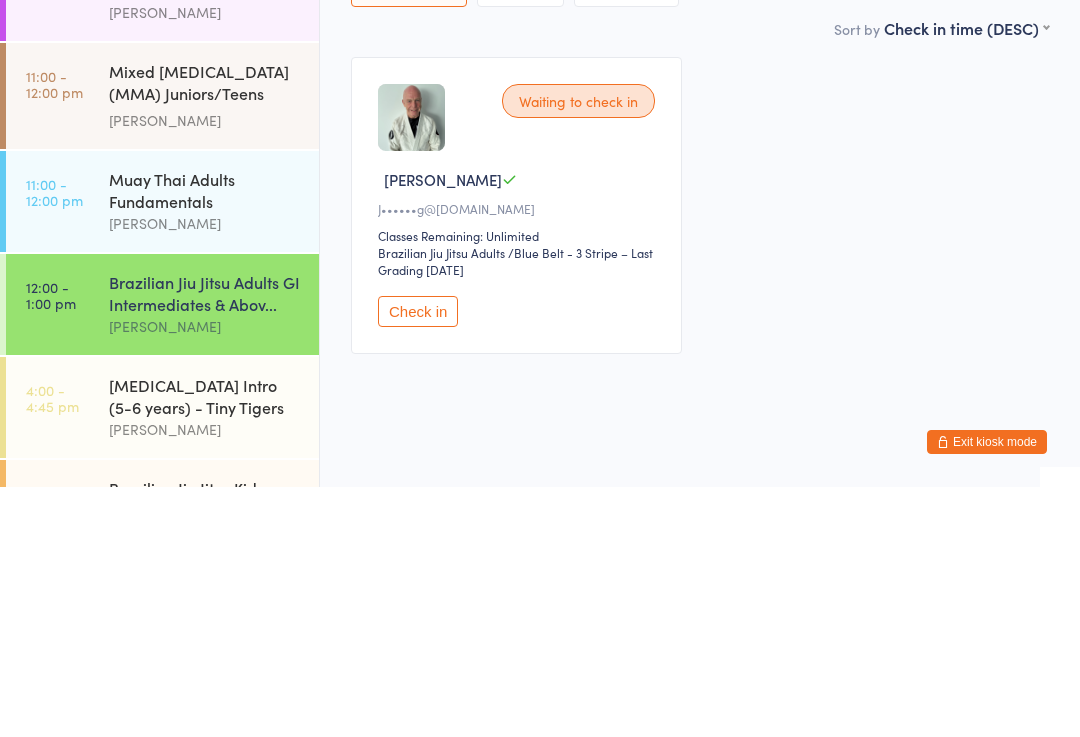 scroll, scrollTop: 44, scrollLeft: 0, axis: vertical 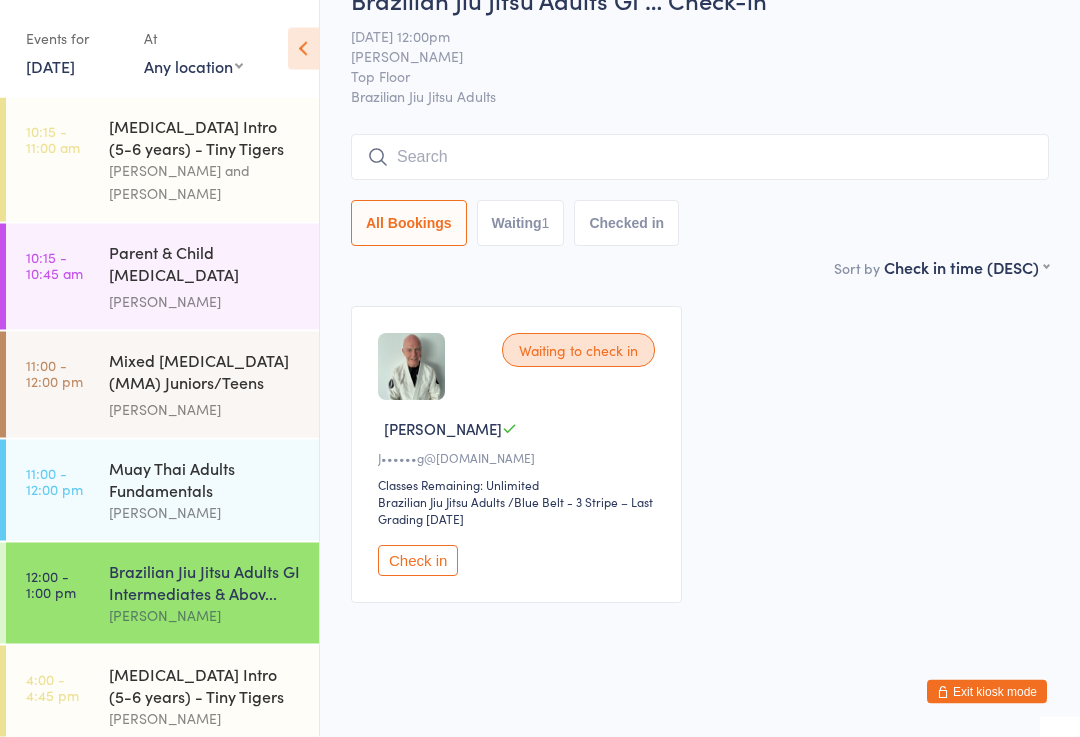 click on "[MEDICAL_DATA] Intro (5-6 years) - Tiny Tigers" at bounding box center [205, 137] 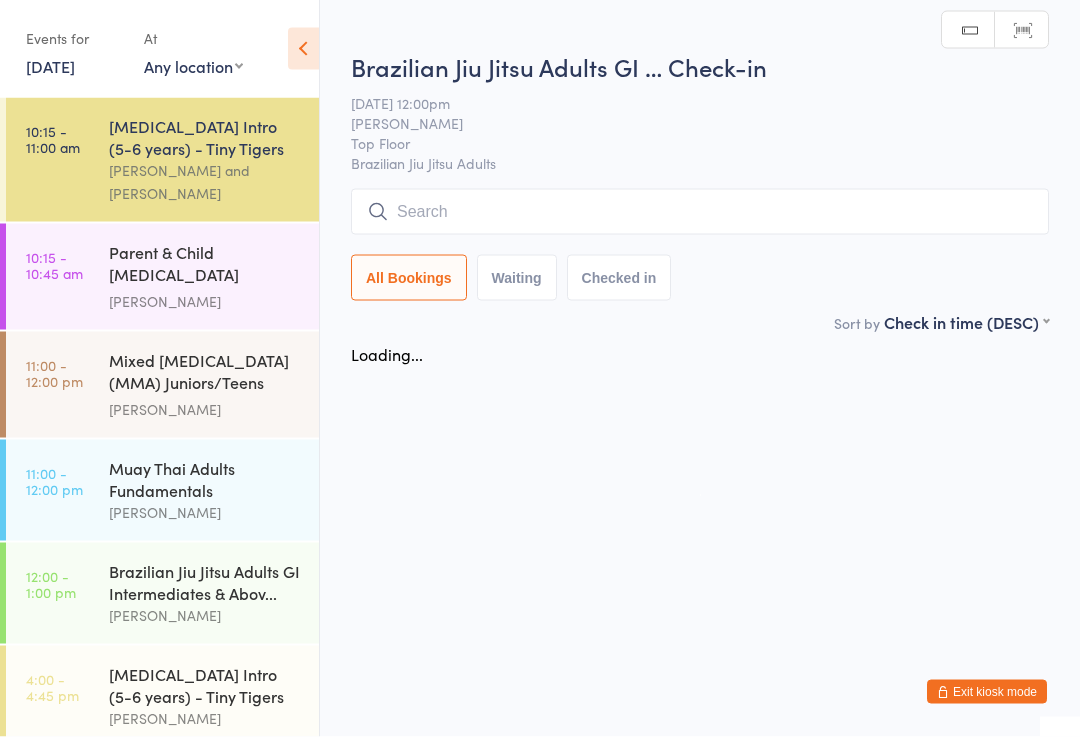 scroll, scrollTop: 0, scrollLeft: 0, axis: both 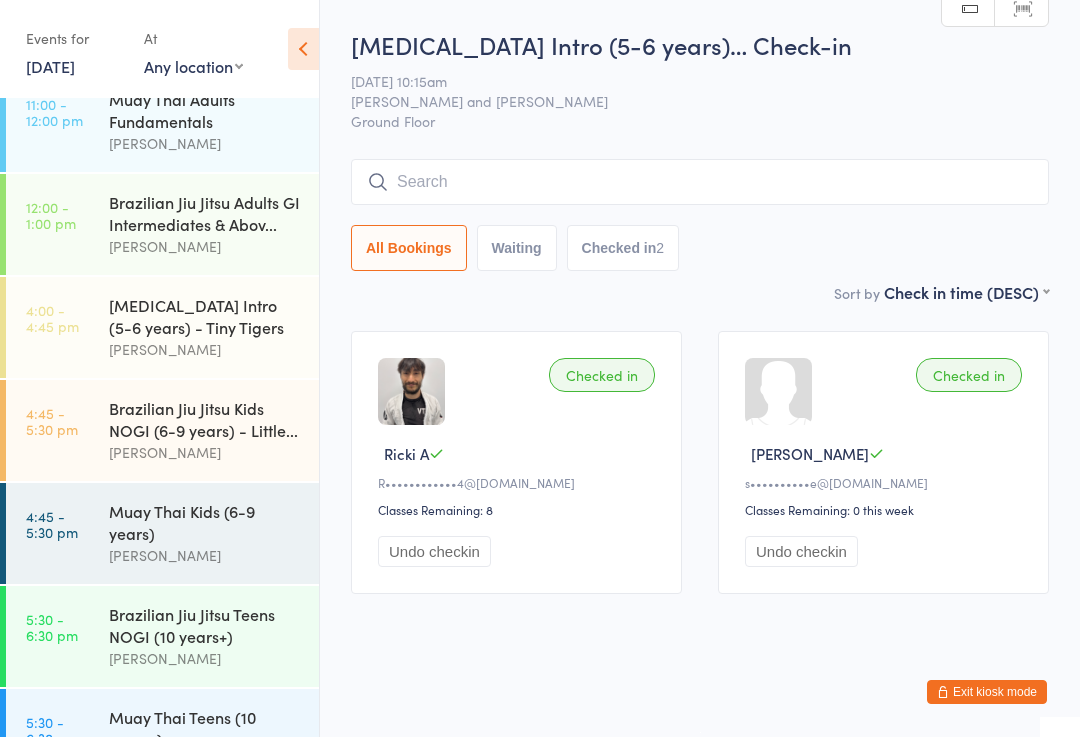 click on "Muay Thai Kids (6-9 years)" at bounding box center [205, 522] 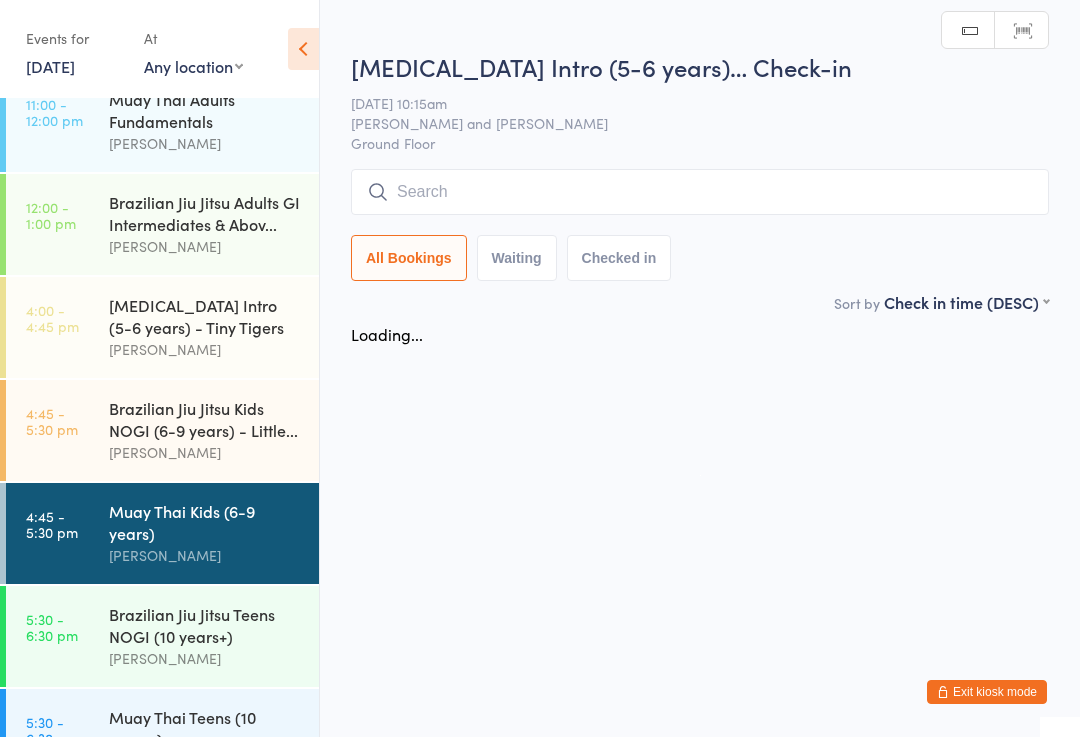 click at bounding box center [700, 192] 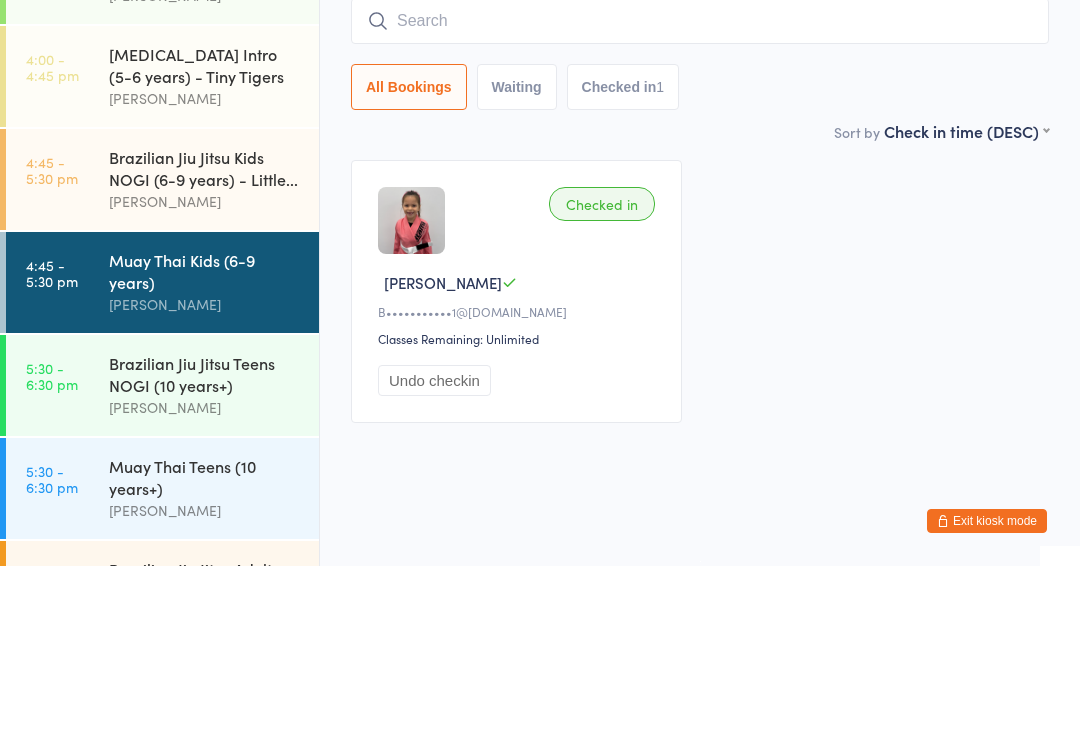 scroll, scrollTop: 450, scrollLeft: 0, axis: vertical 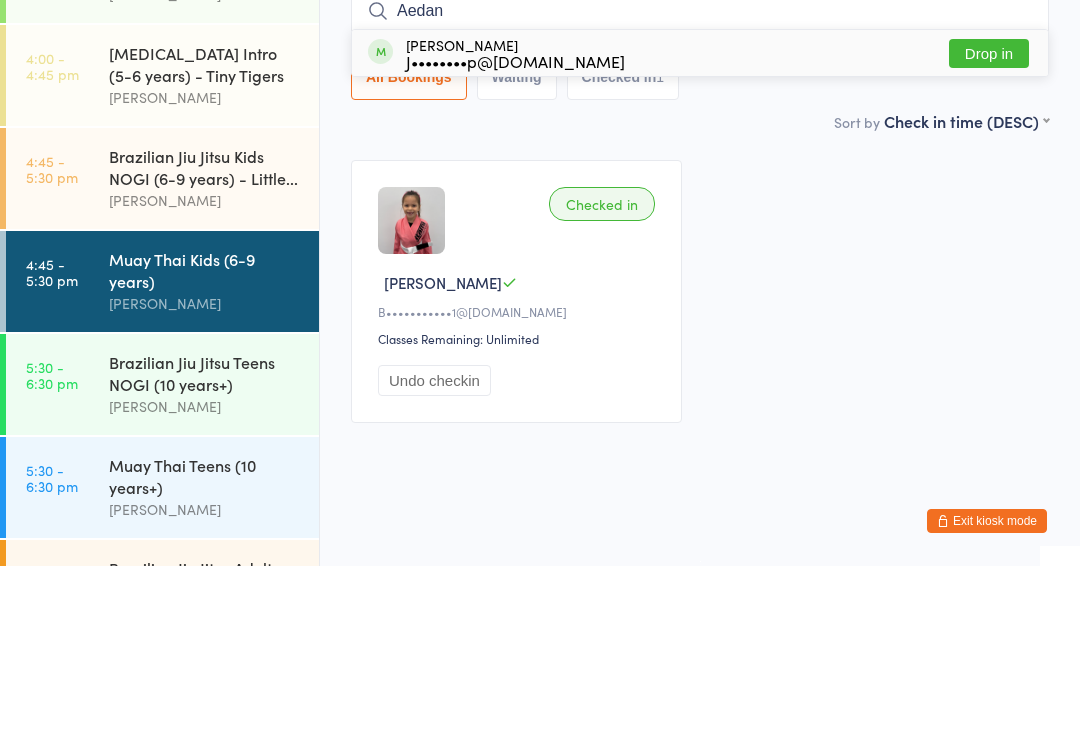type on "Aedan" 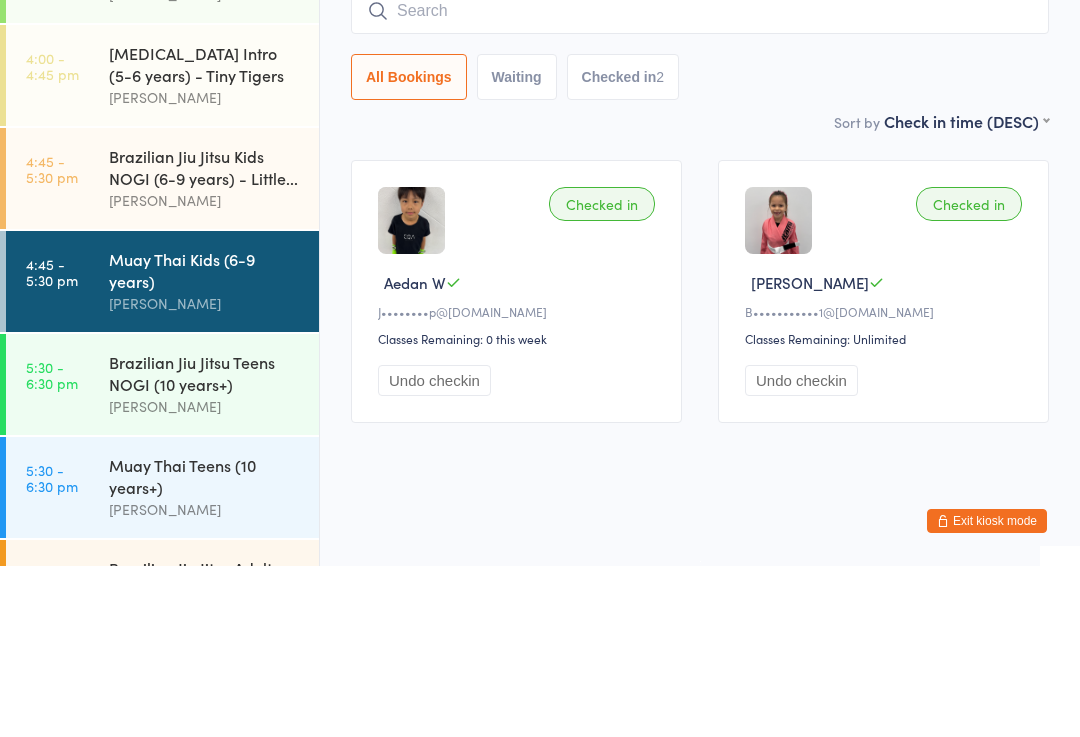 click on "Brazilian Jiu Jitsu Kids NOGI (6-9 years) - Little..." at bounding box center [205, 338] 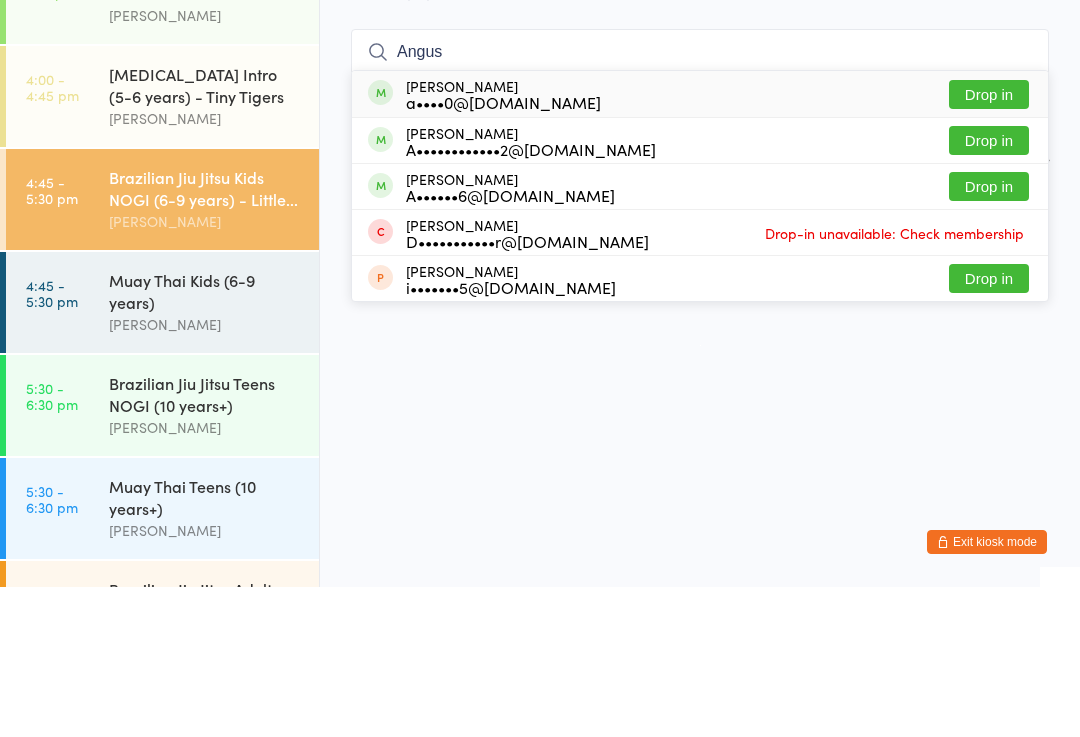 type on "Angus" 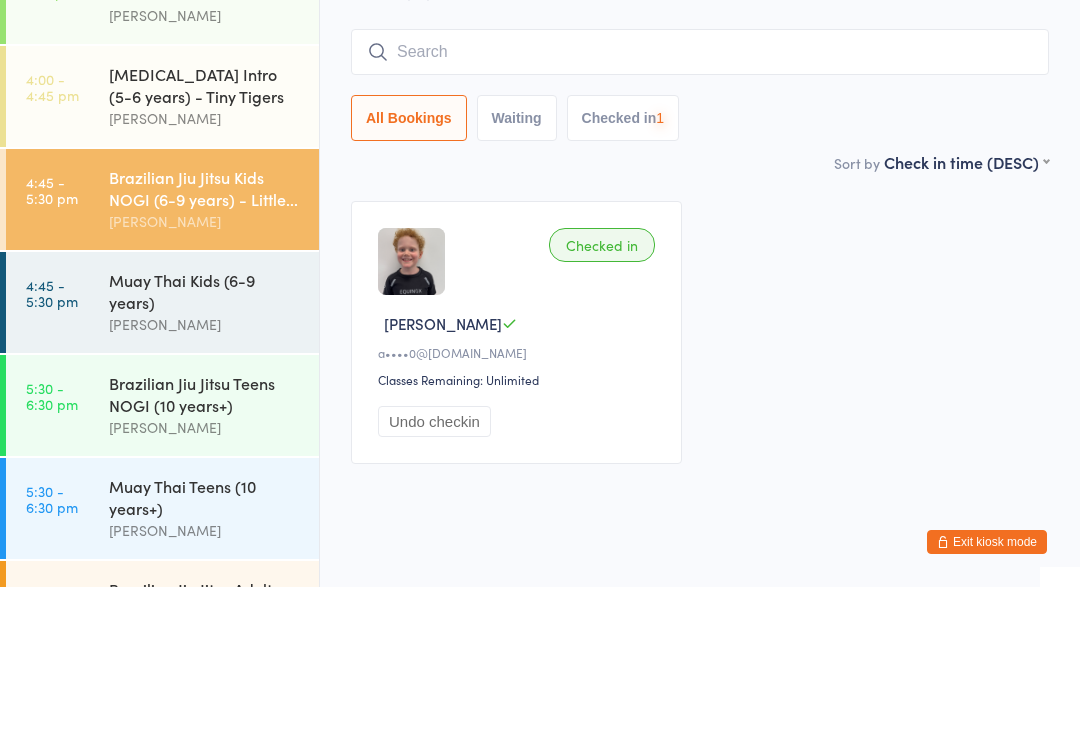 scroll, scrollTop: 41, scrollLeft: 0, axis: vertical 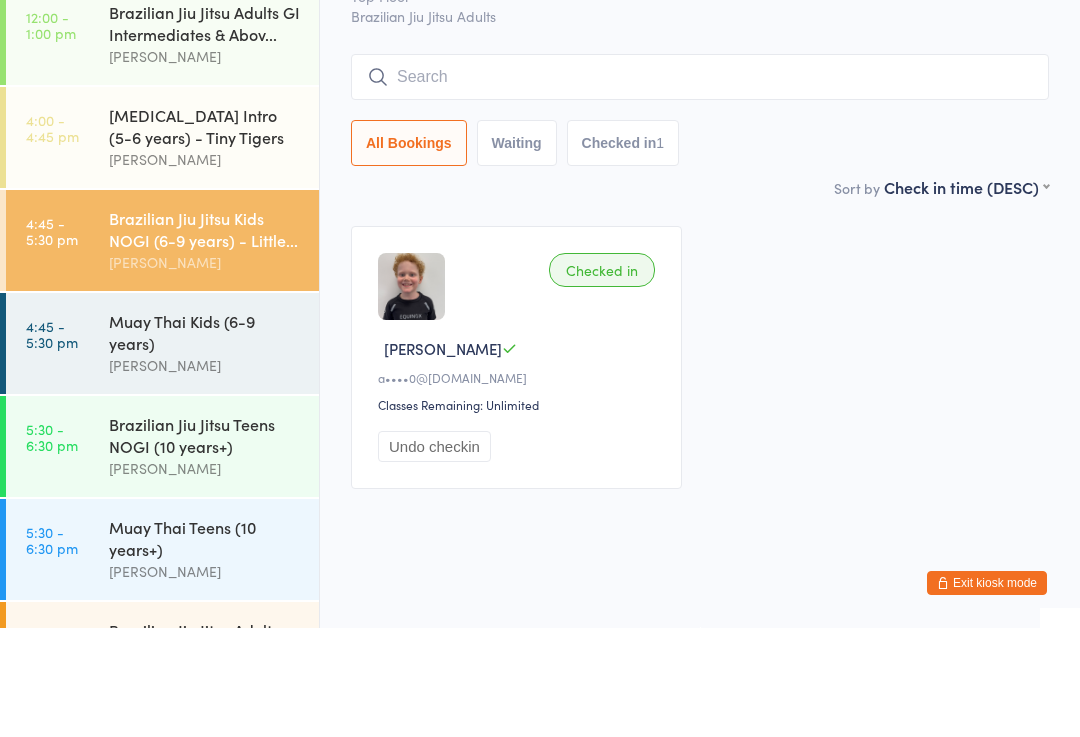 click on "[PERSON_NAME]" at bounding box center (205, 577) 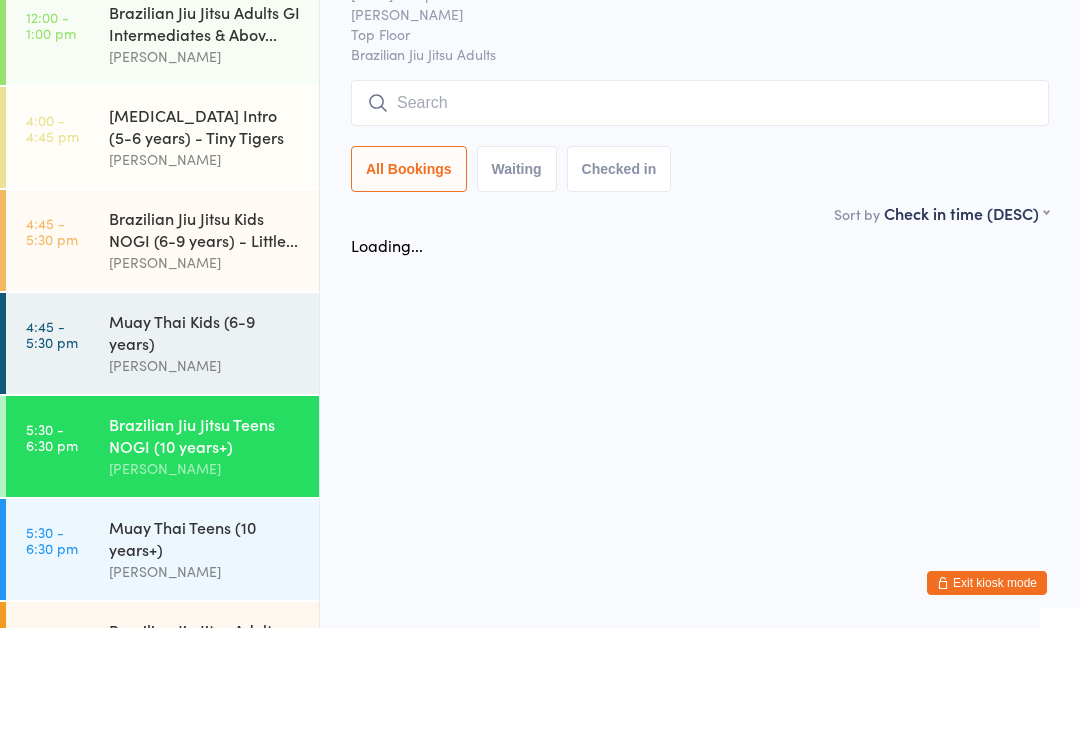 scroll, scrollTop: 0, scrollLeft: 0, axis: both 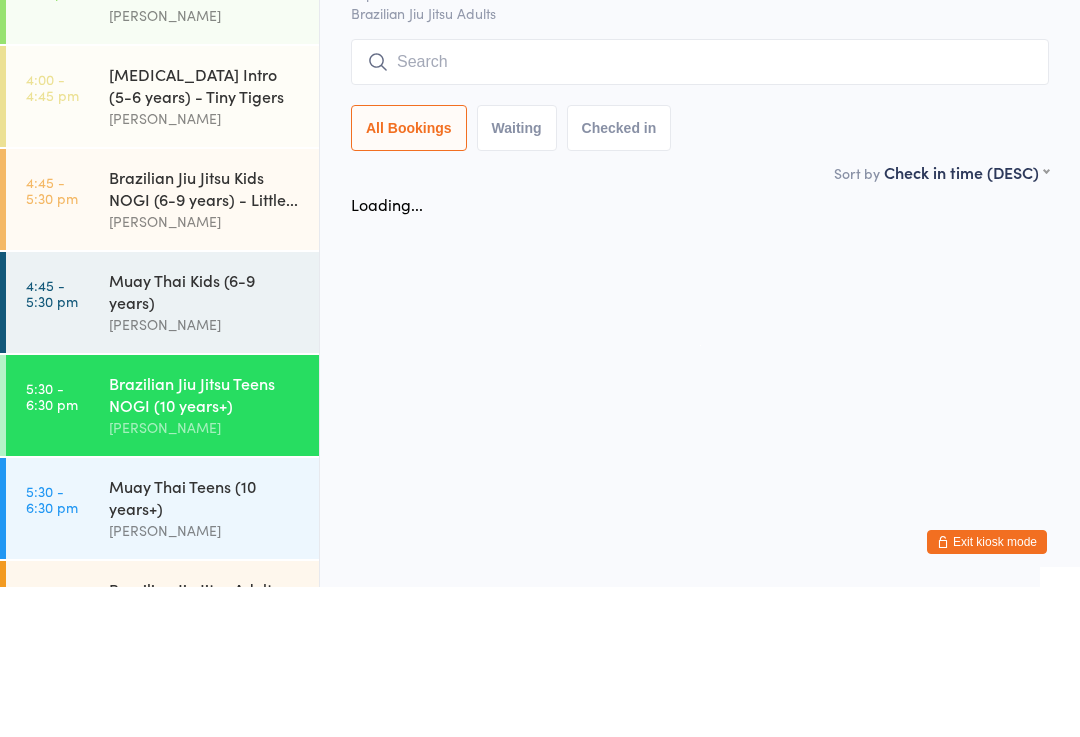 click at bounding box center (700, 212) 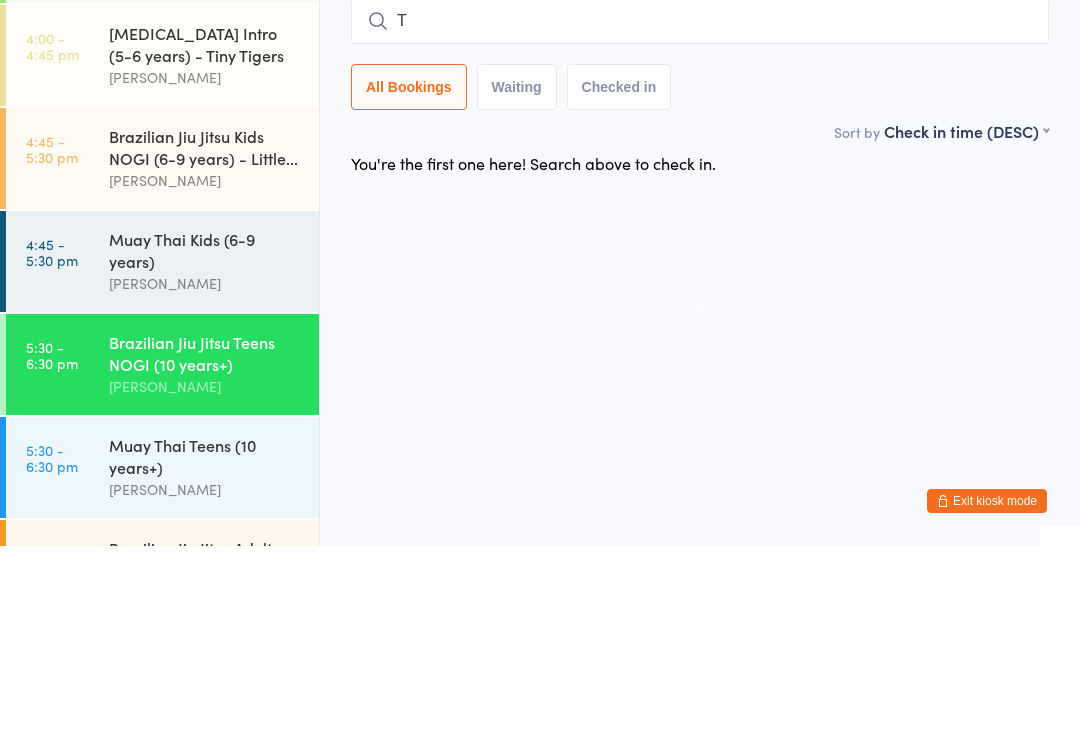 type on "Th" 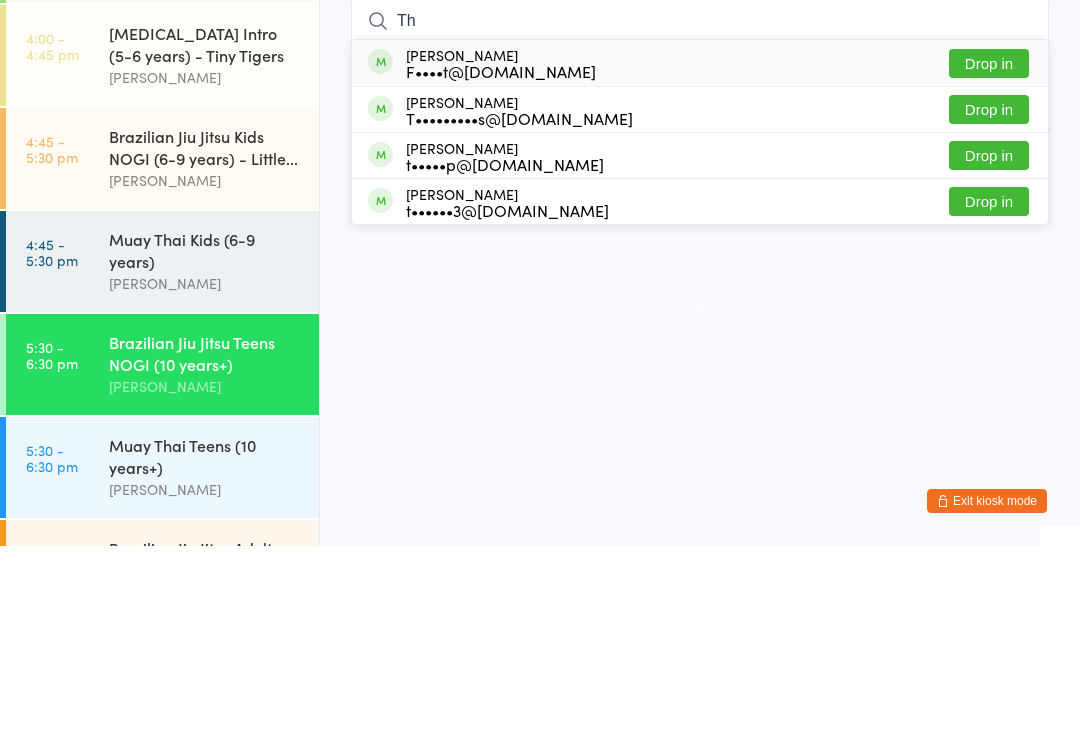click on "[PERSON_NAME]" at bounding box center [205, 474] 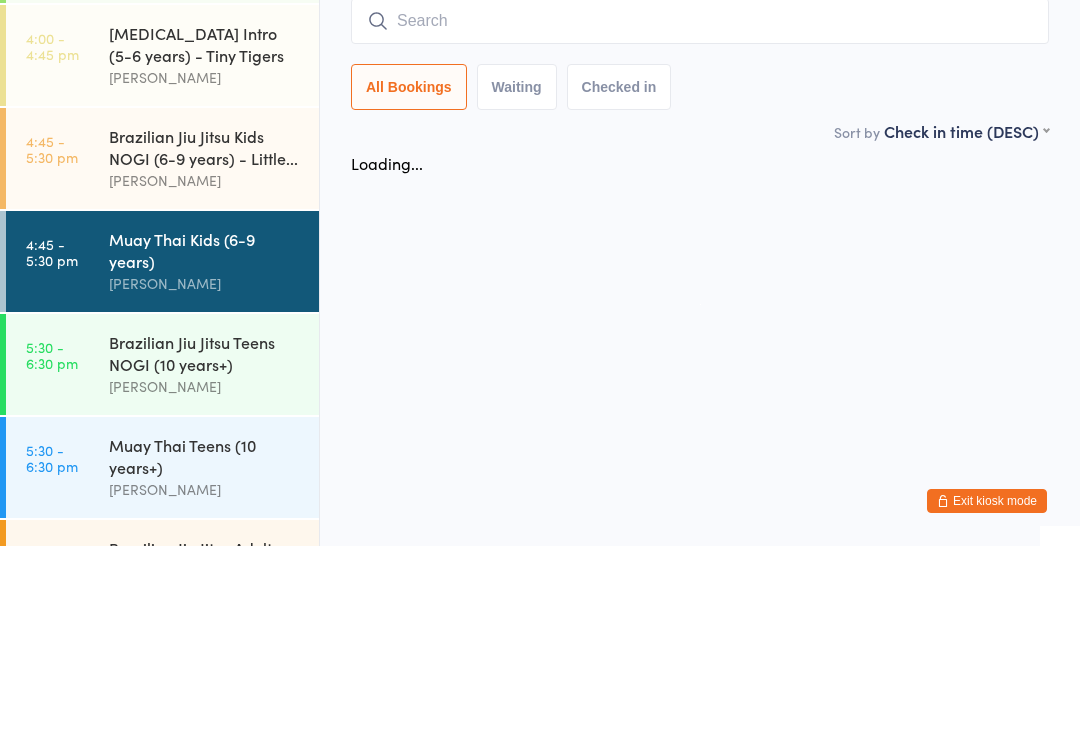 scroll, scrollTop: 21, scrollLeft: 0, axis: vertical 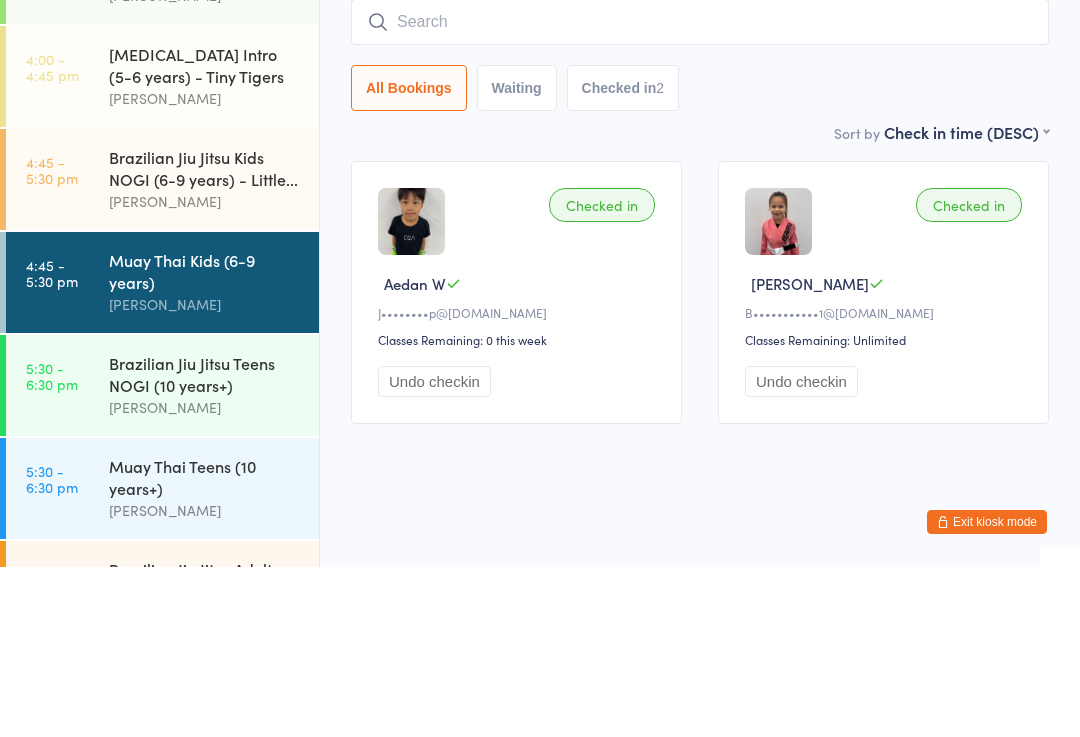 click on "All Bookings Waiting  Checked in  2" at bounding box center [700, 258] 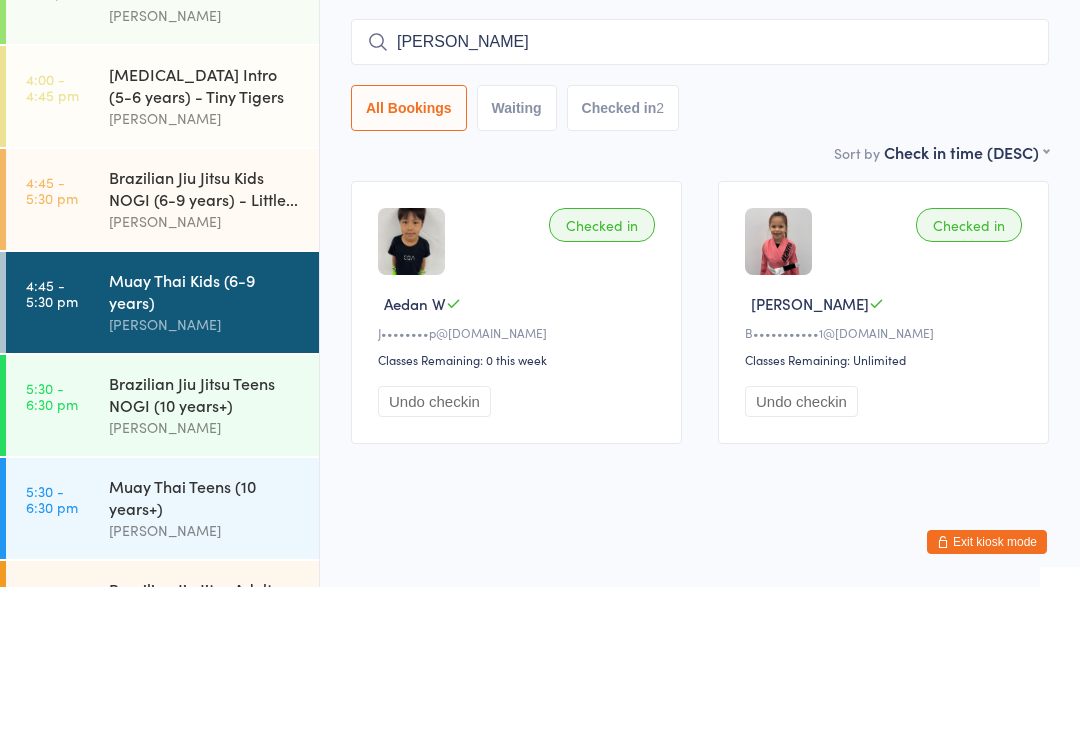 type on "Thomas" 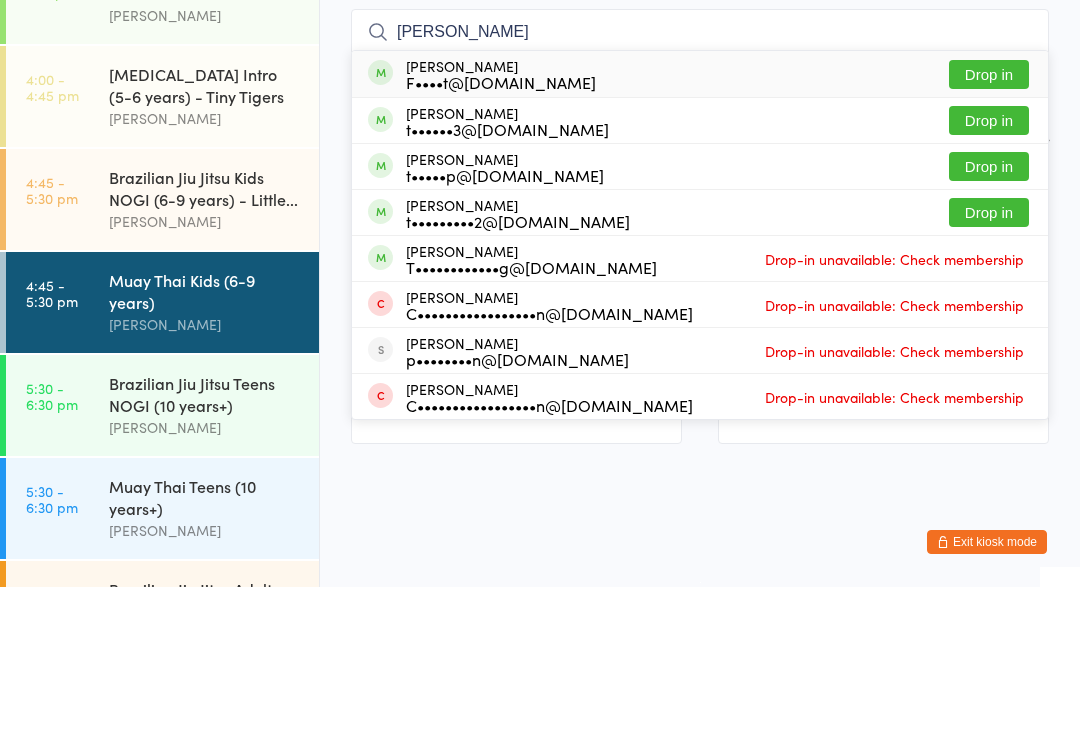 type 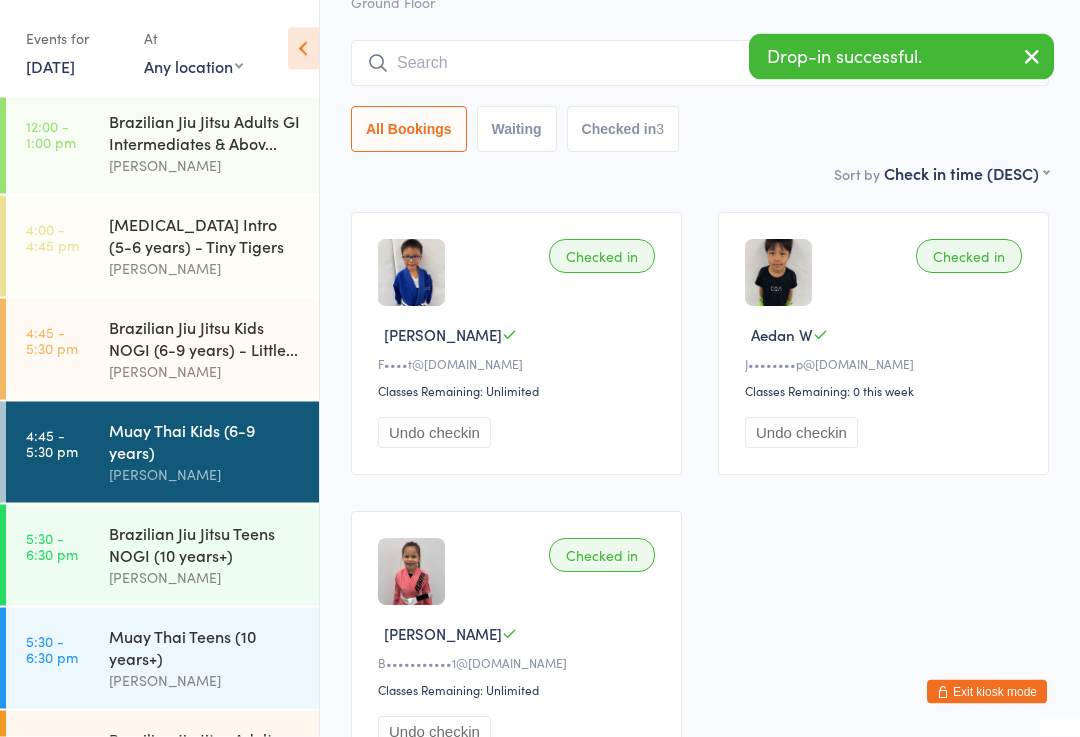 scroll, scrollTop: 0, scrollLeft: 0, axis: both 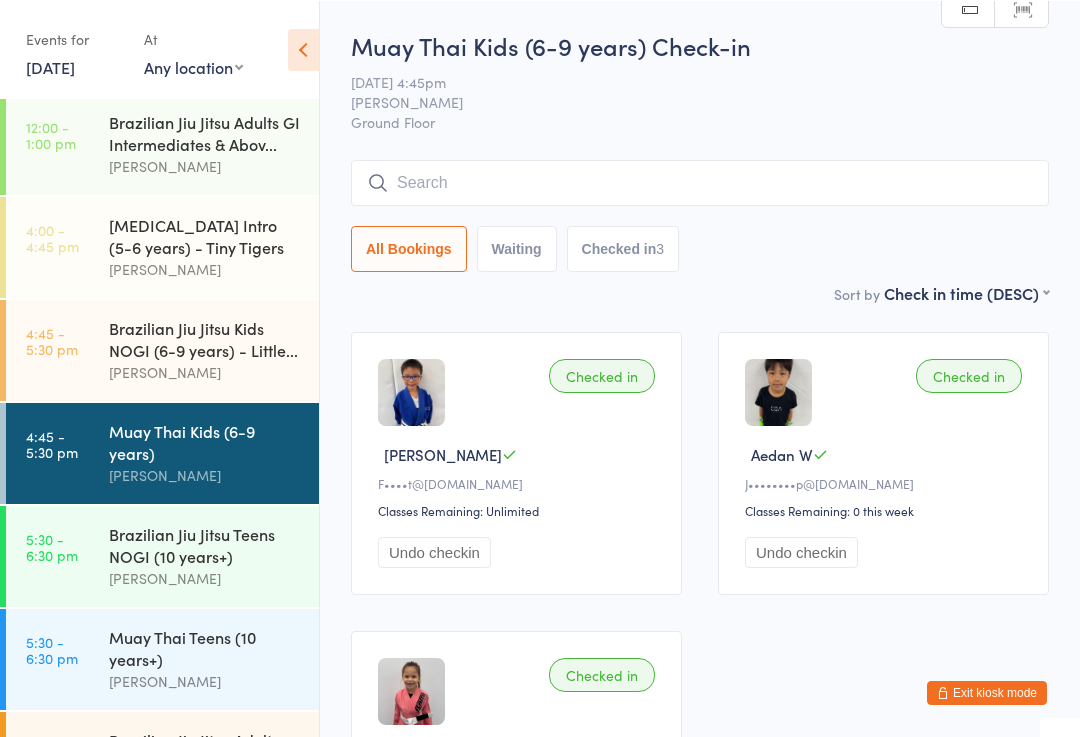 click on "Muay Thai Teens (10 years+)" at bounding box center (205, 647) 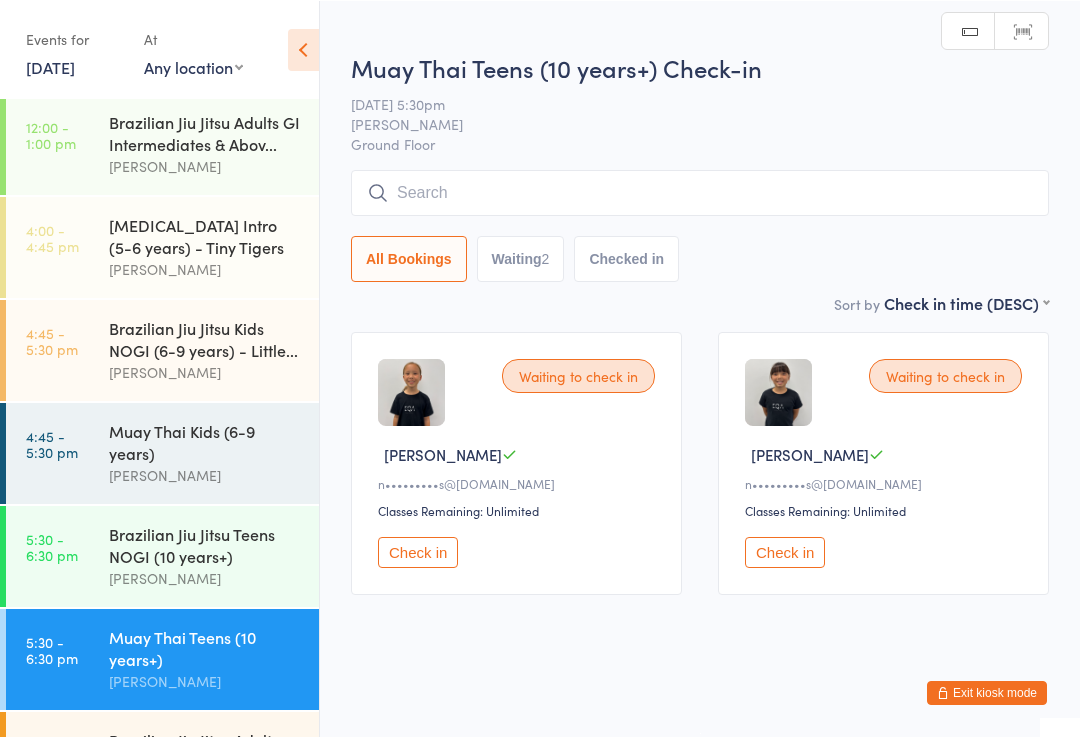 click on "Check in" at bounding box center (785, 551) 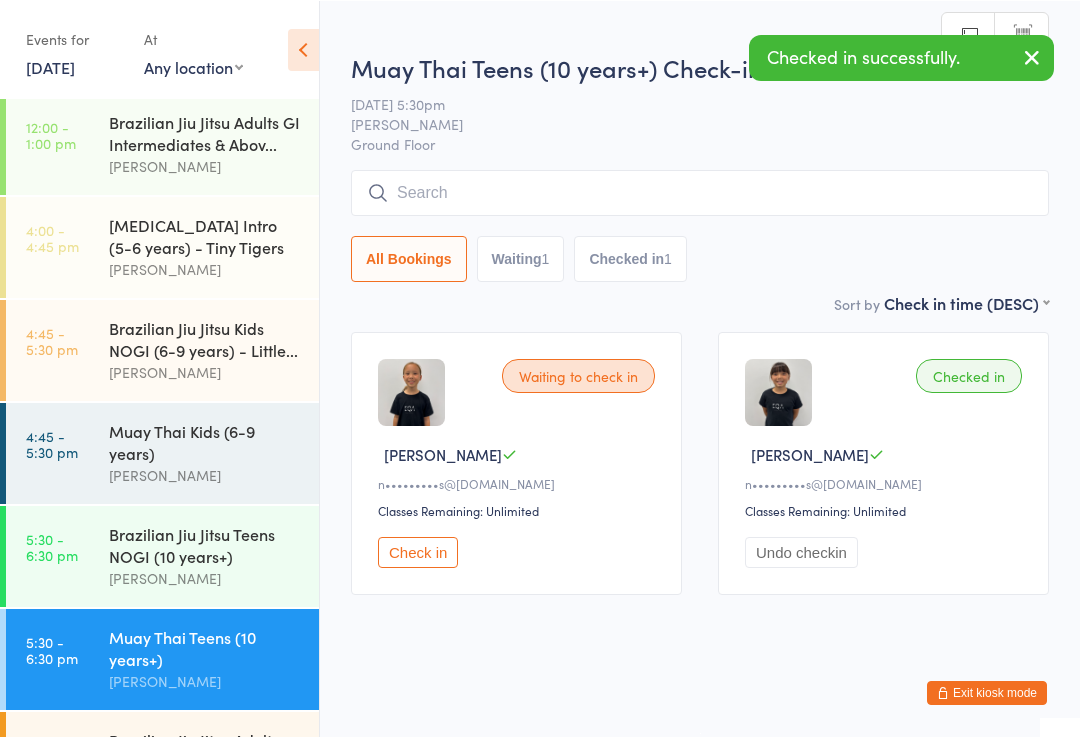 click on "Check in" at bounding box center [418, 551] 